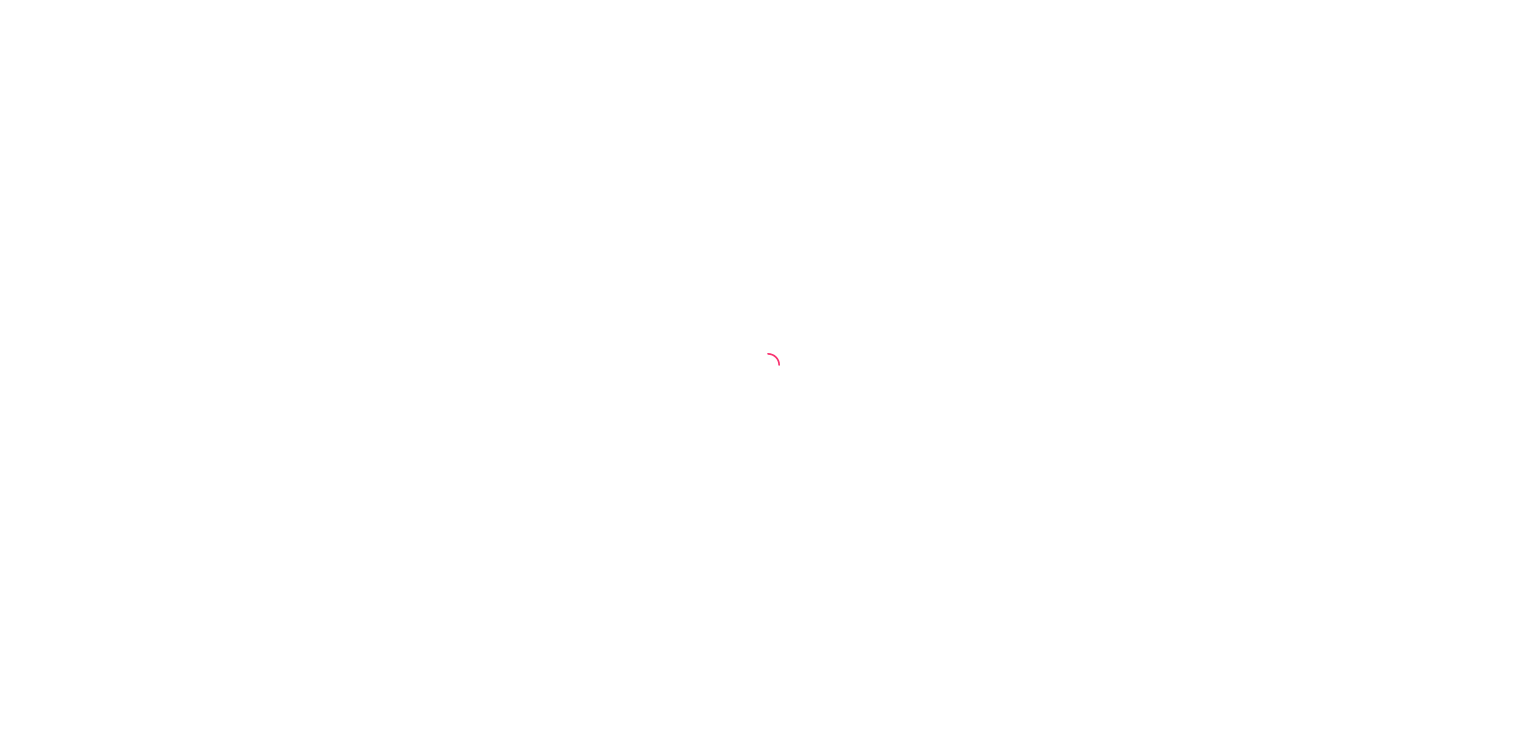 scroll, scrollTop: 0, scrollLeft: 0, axis: both 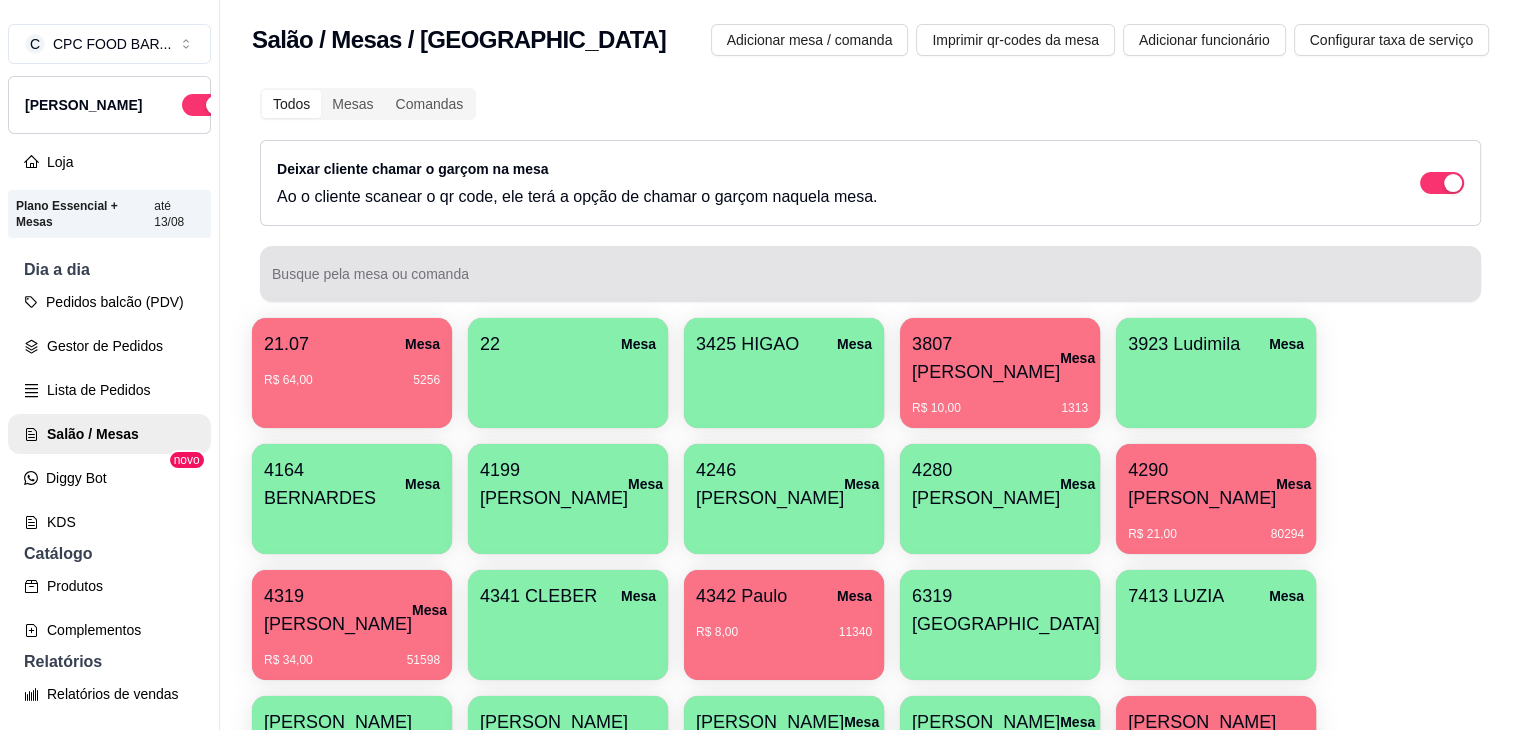 click at bounding box center [870, 274] 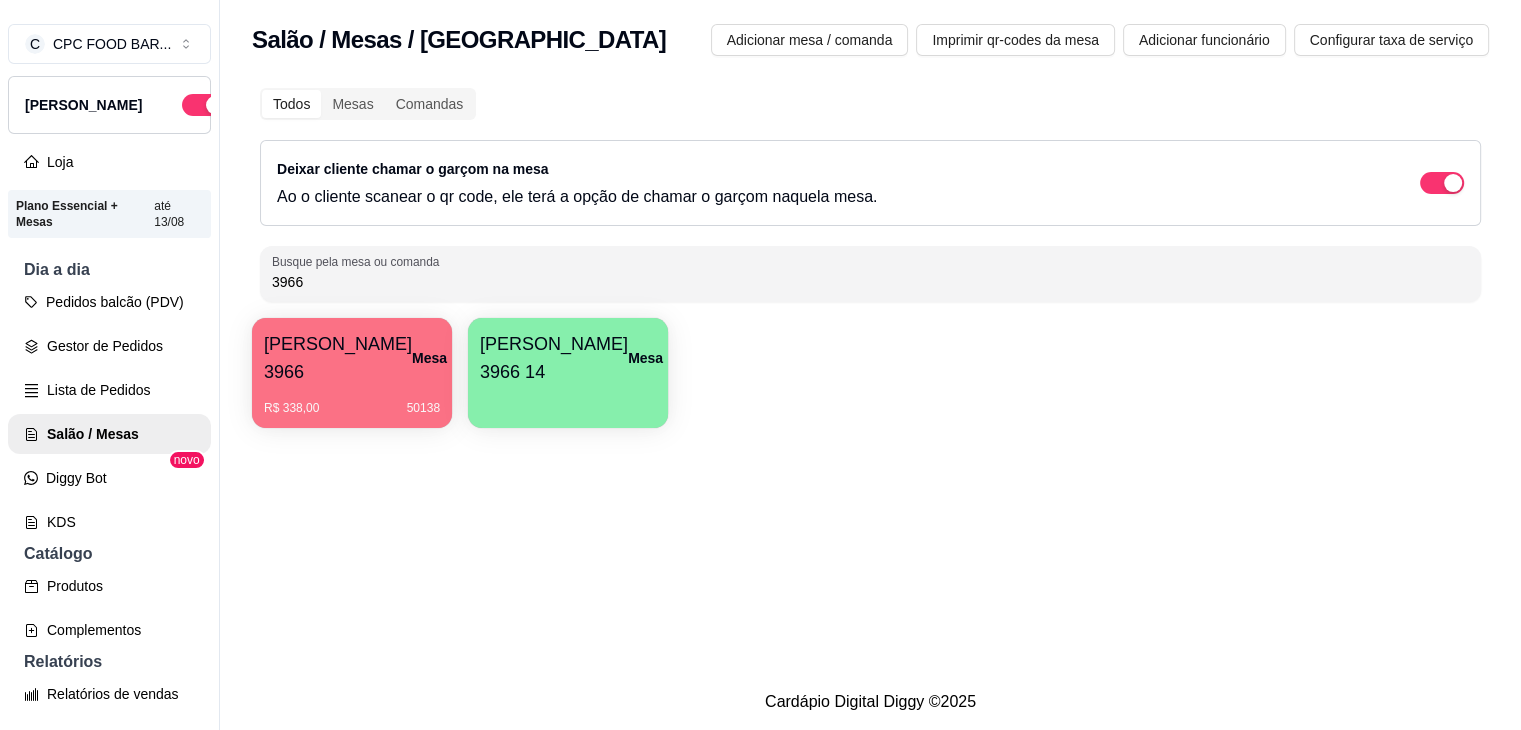 type on "3966" 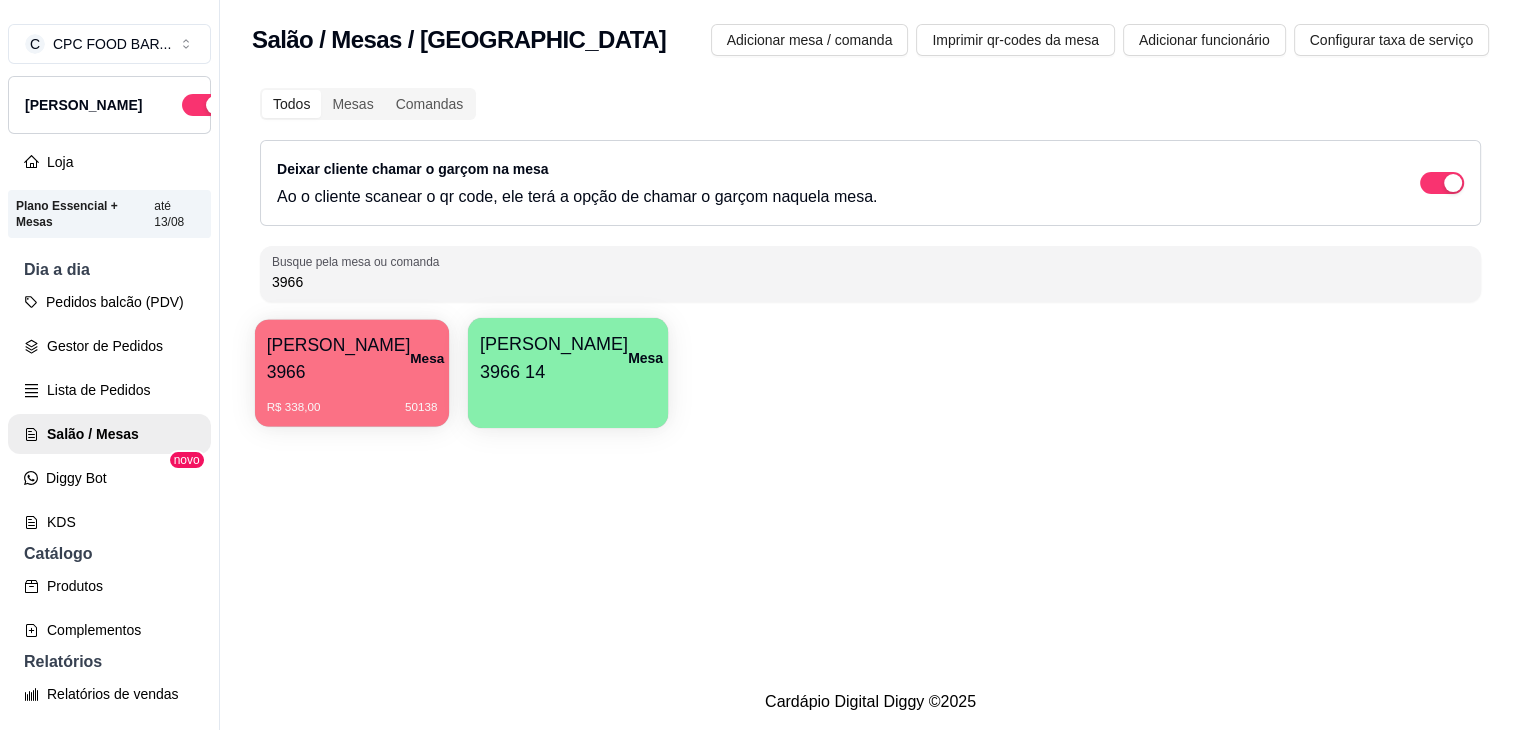 click on "R$ 338,00 50138" at bounding box center [352, 400] 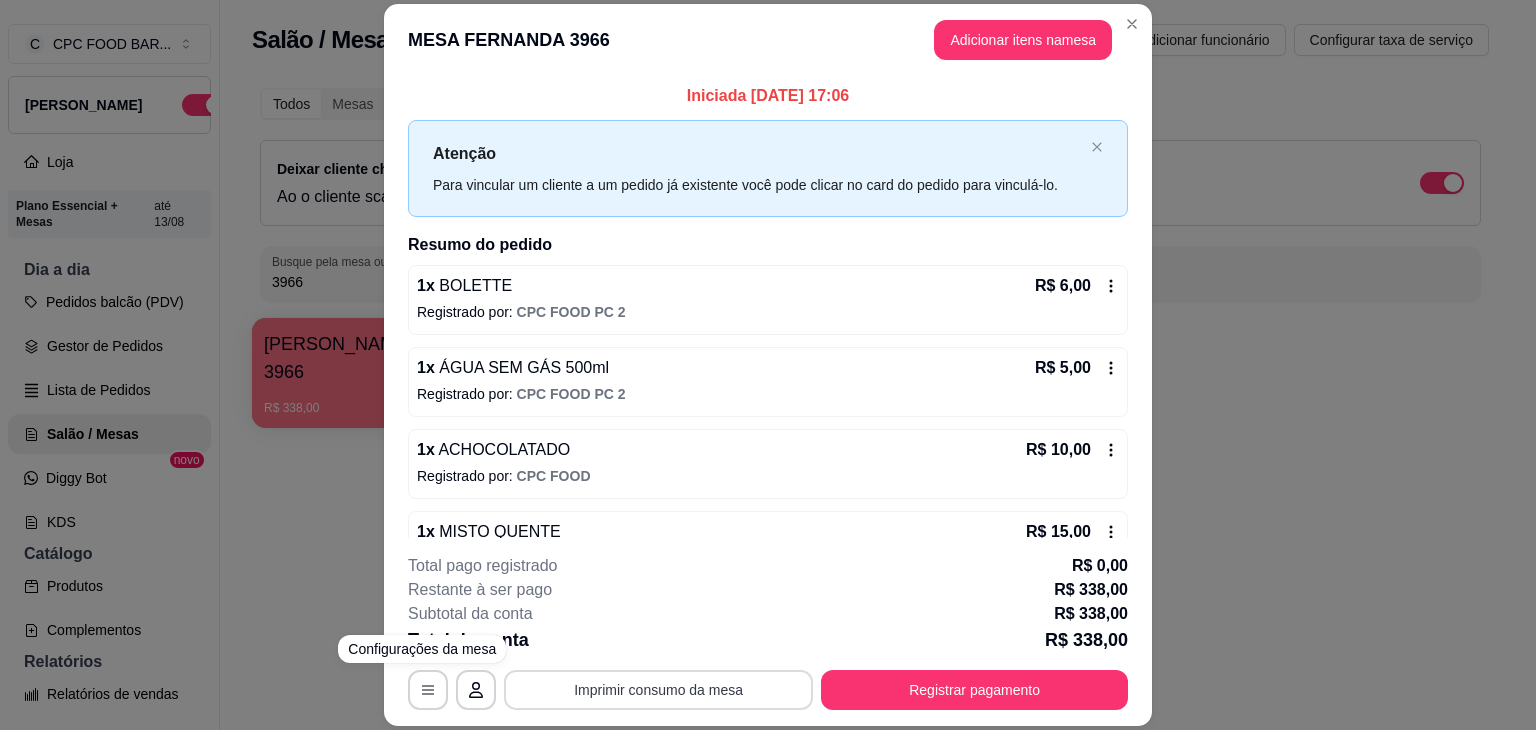click on "Imprimir consumo da mesa" at bounding box center (658, 690) 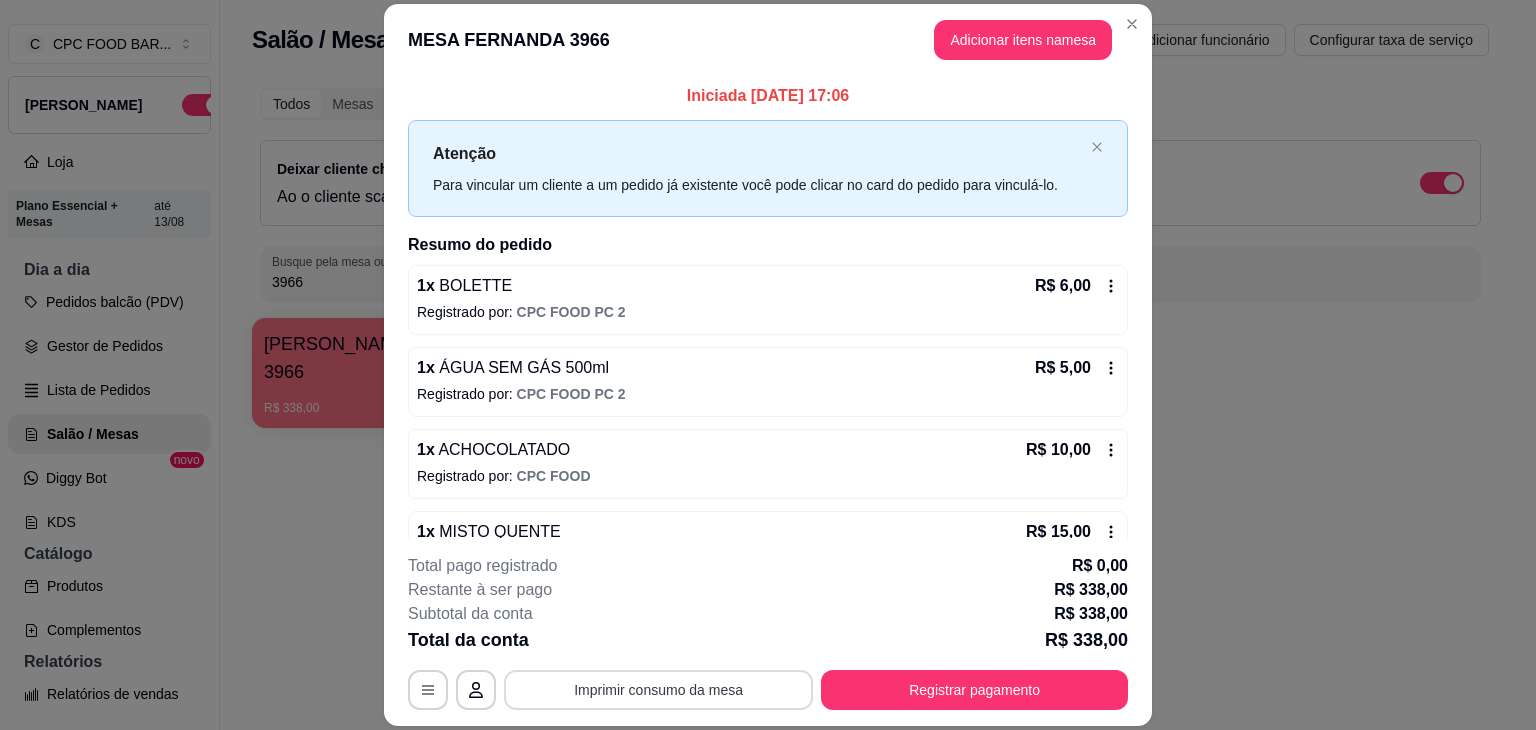 scroll, scrollTop: 0, scrollLeft: 0, axis: both 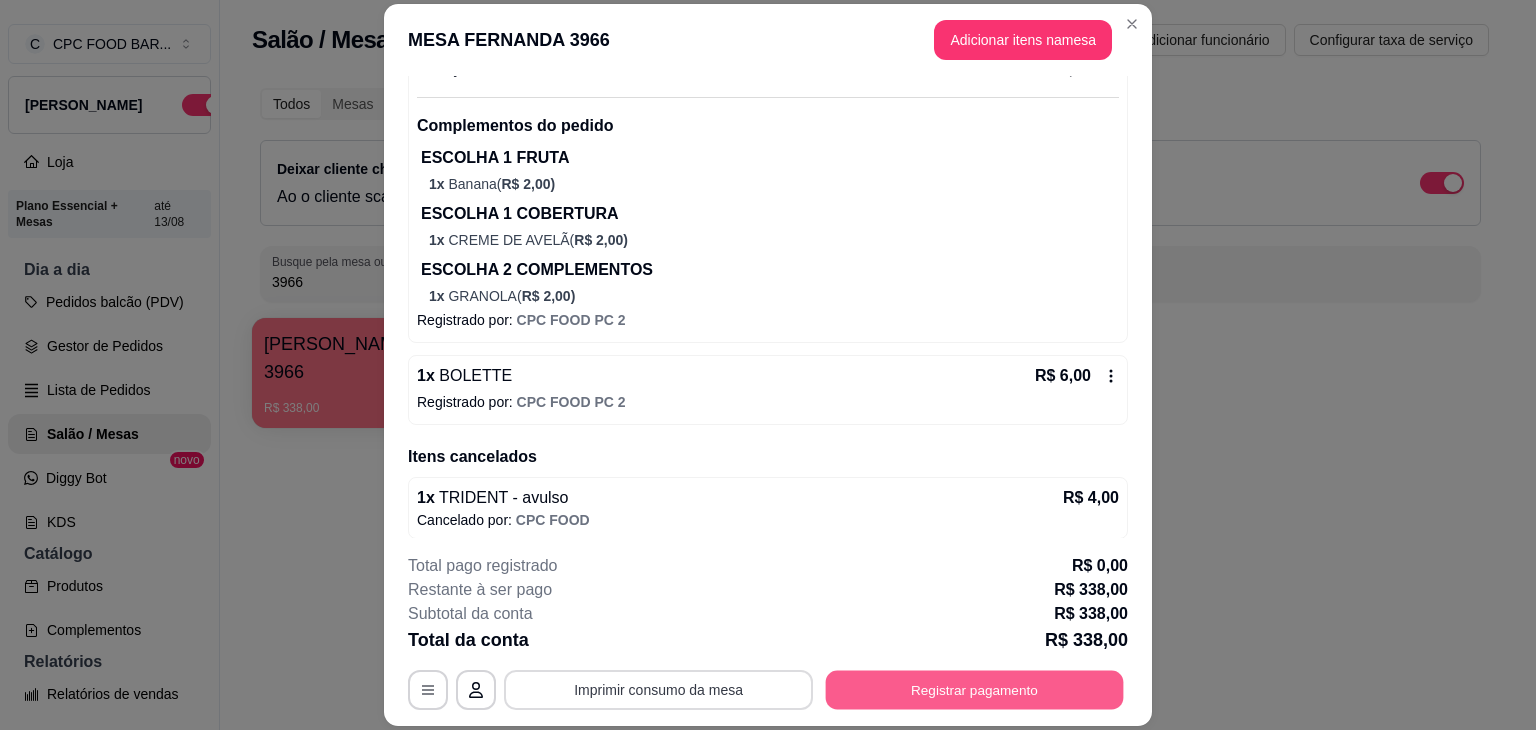 click on "Registrar pagamento" at bounding box center [975, 690] 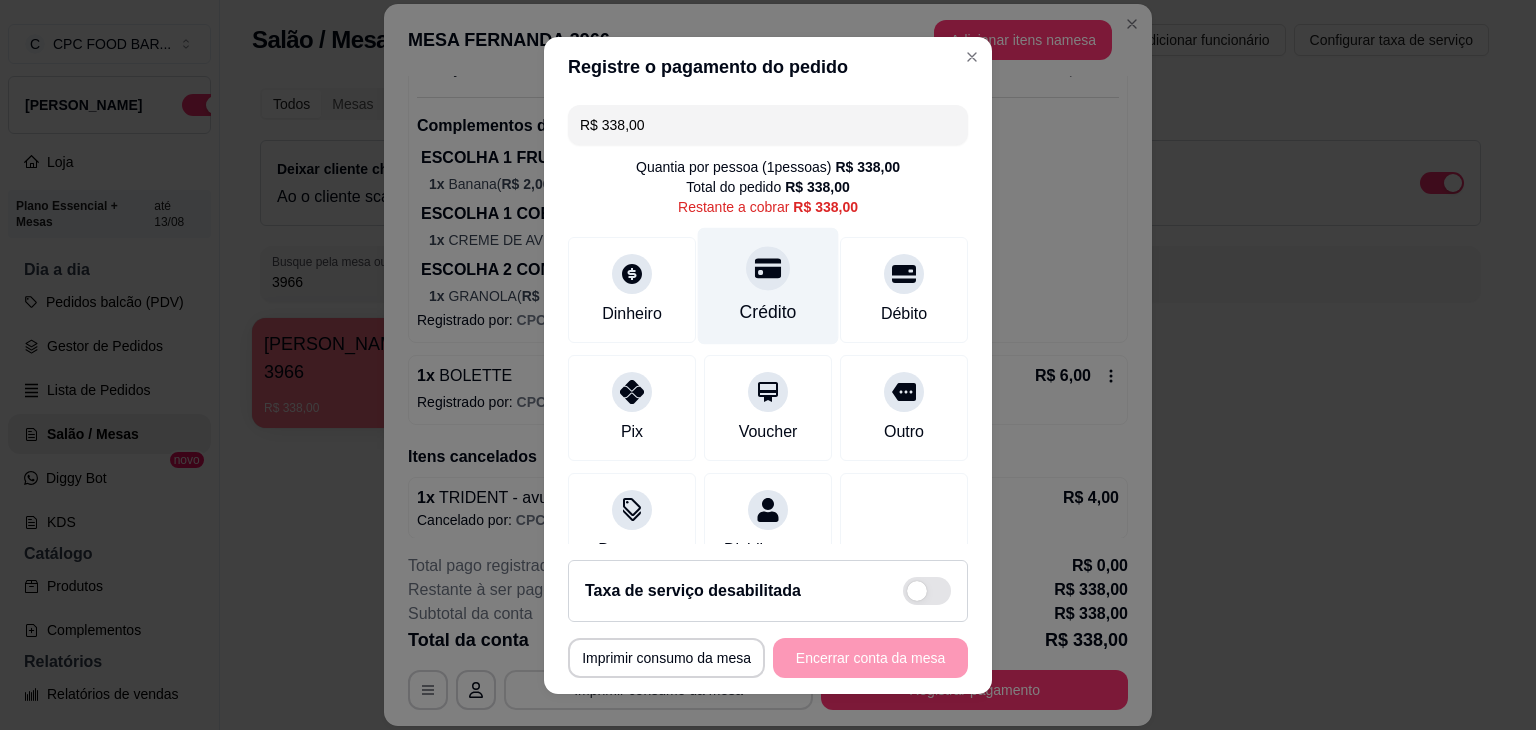 click on "Crédito" at bounding box center (768, 285) 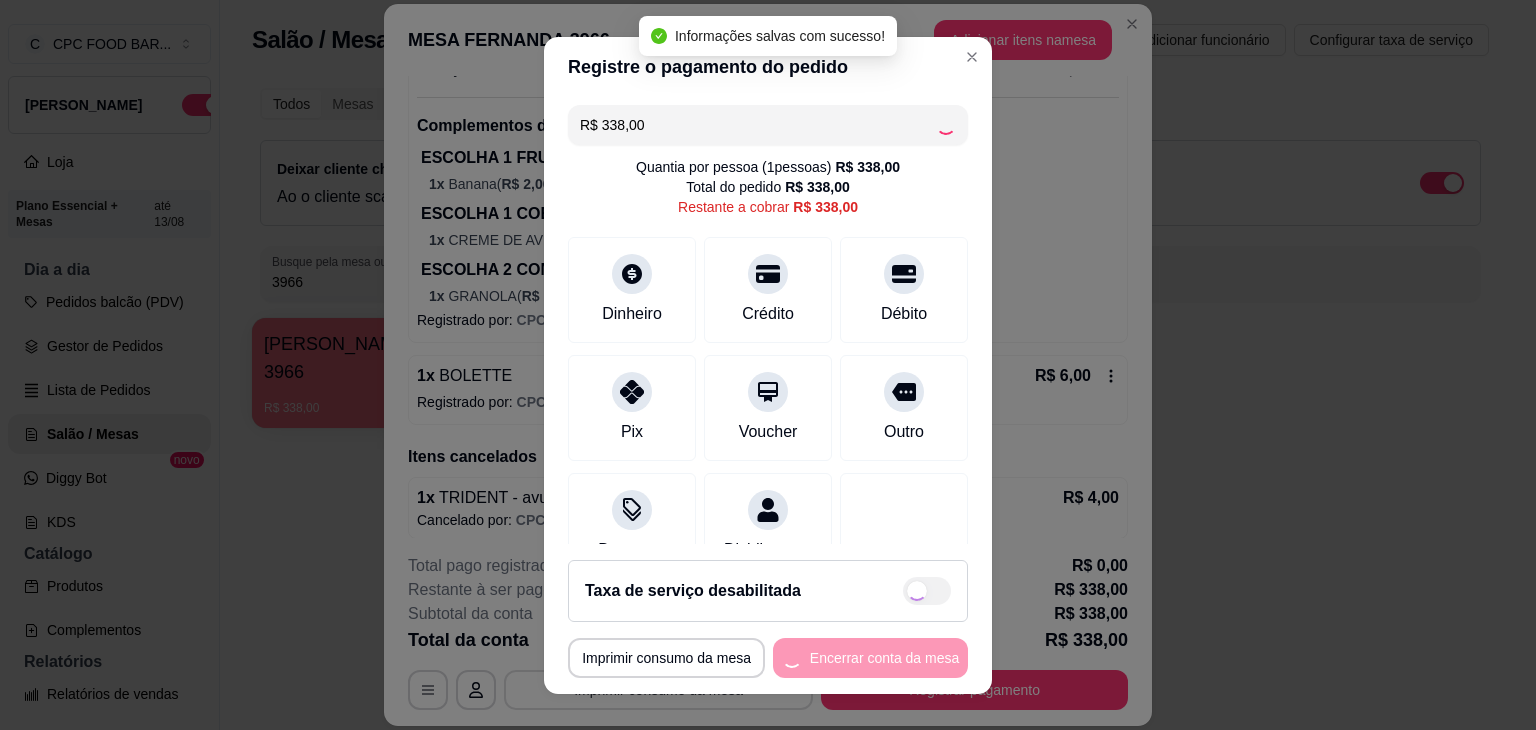 type on "R$ 0,00" 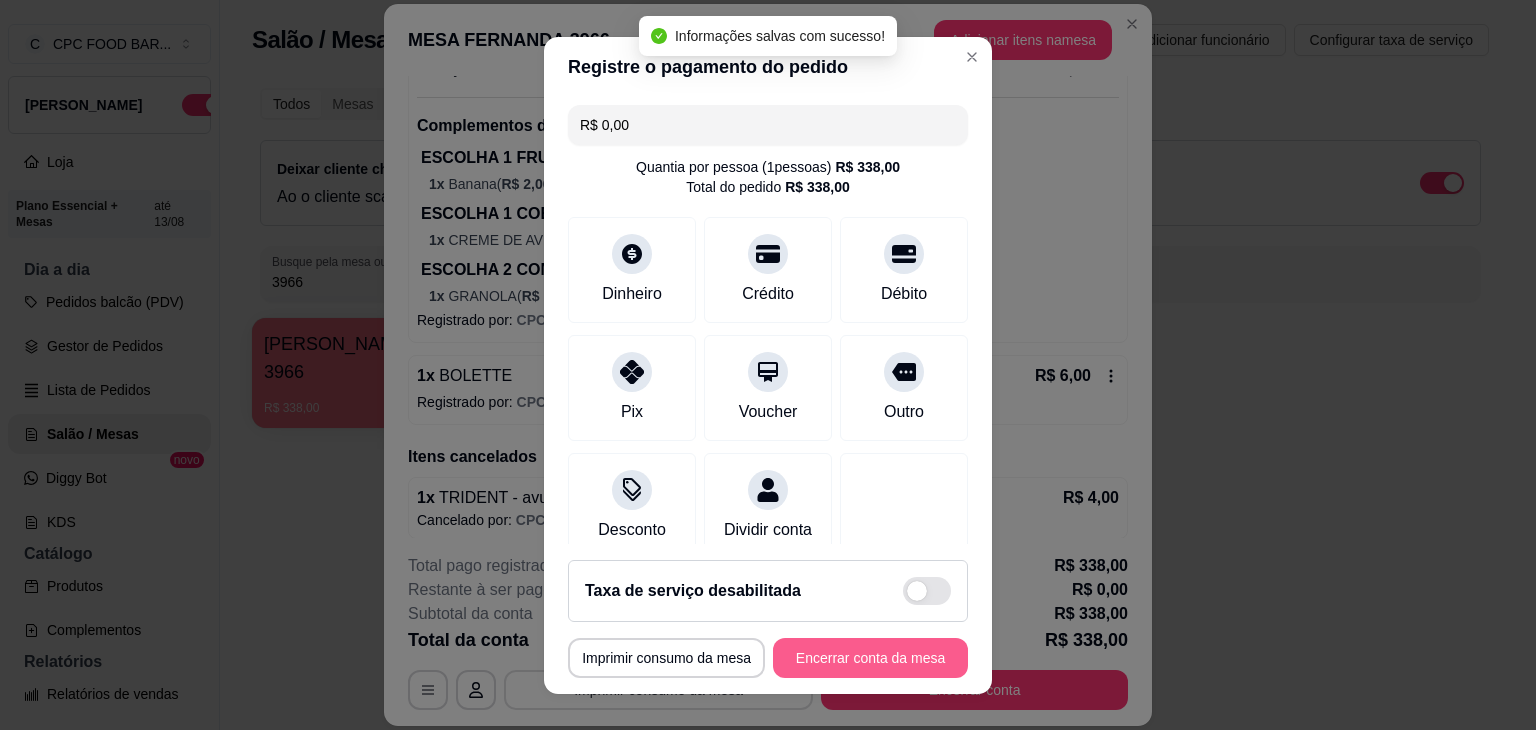 click on "Encerrar conta da mesa" at bounding box center (870, 658) 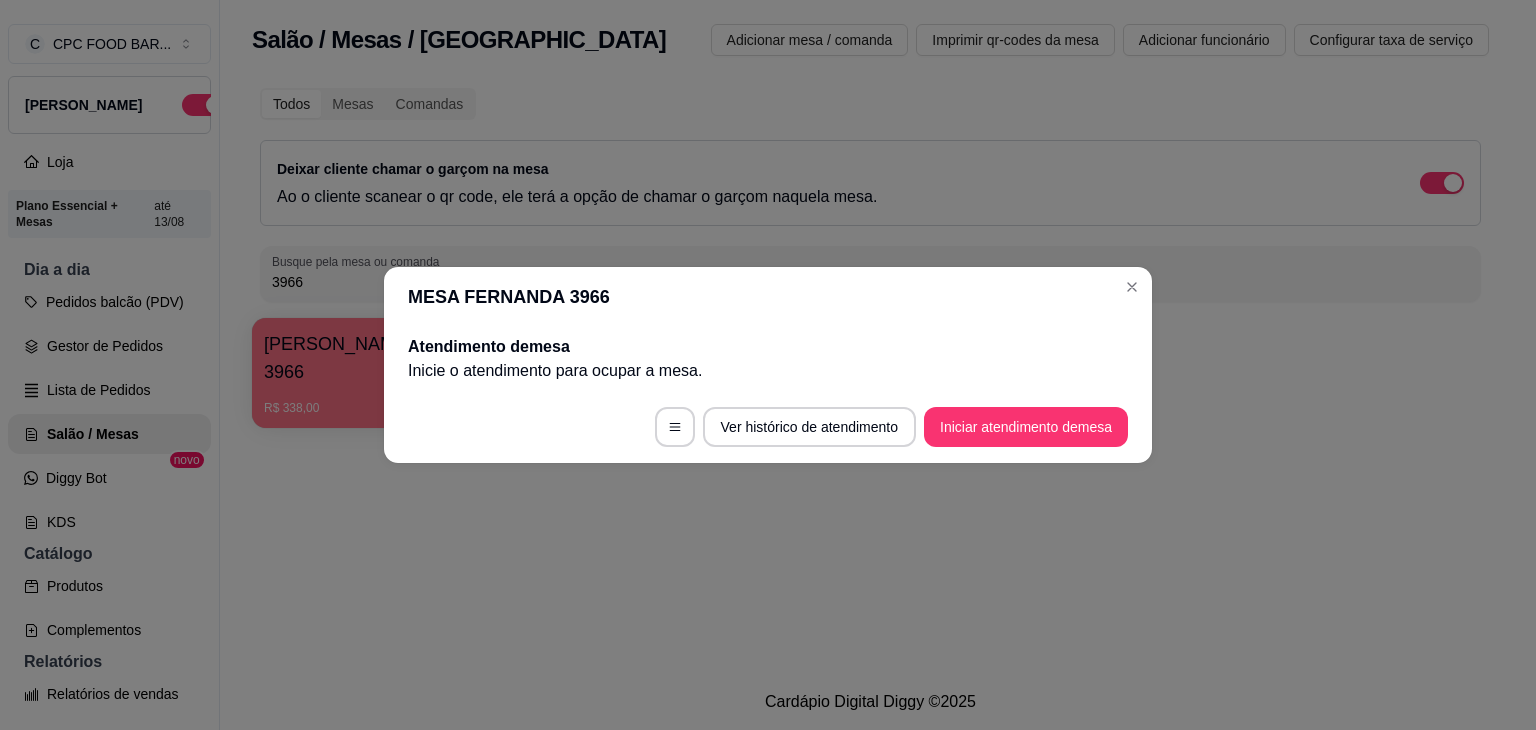 scroll, scrollTop: 0, scrollLeft: 0, axis: both 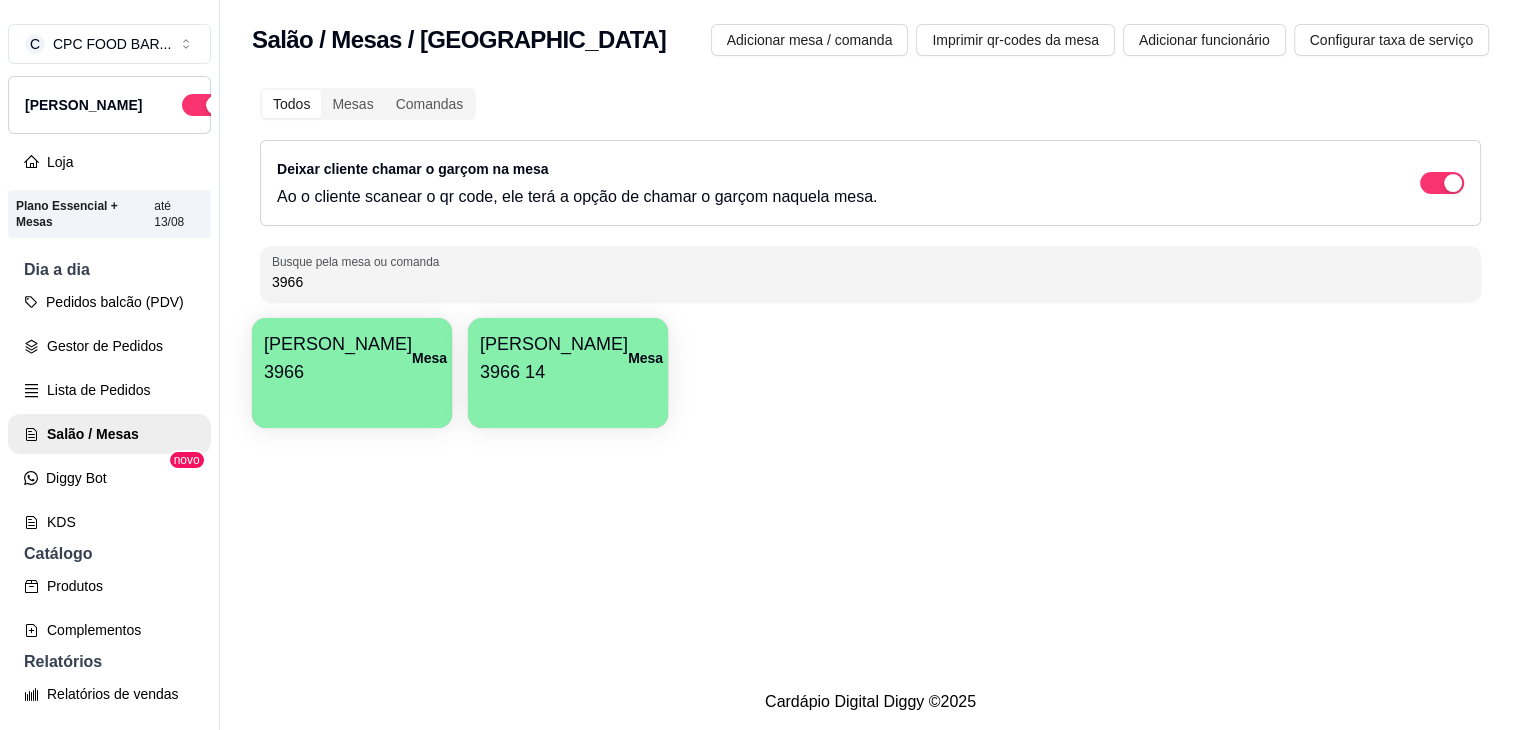 drag, startPoint x: 305, startPoint y: 277, endPoint x: 236, endPoint y: 279, distance: 69.02898 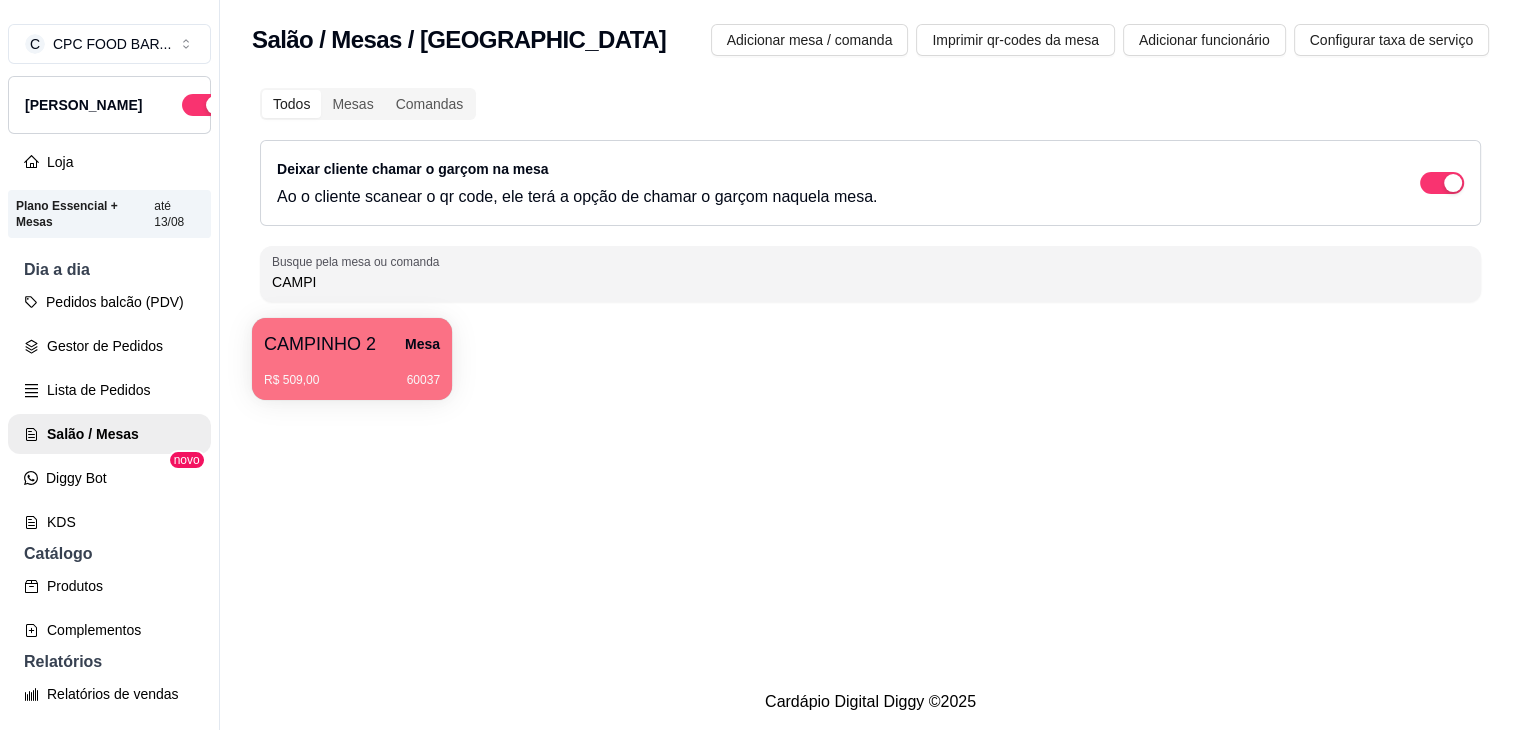 type on "CAMPI" 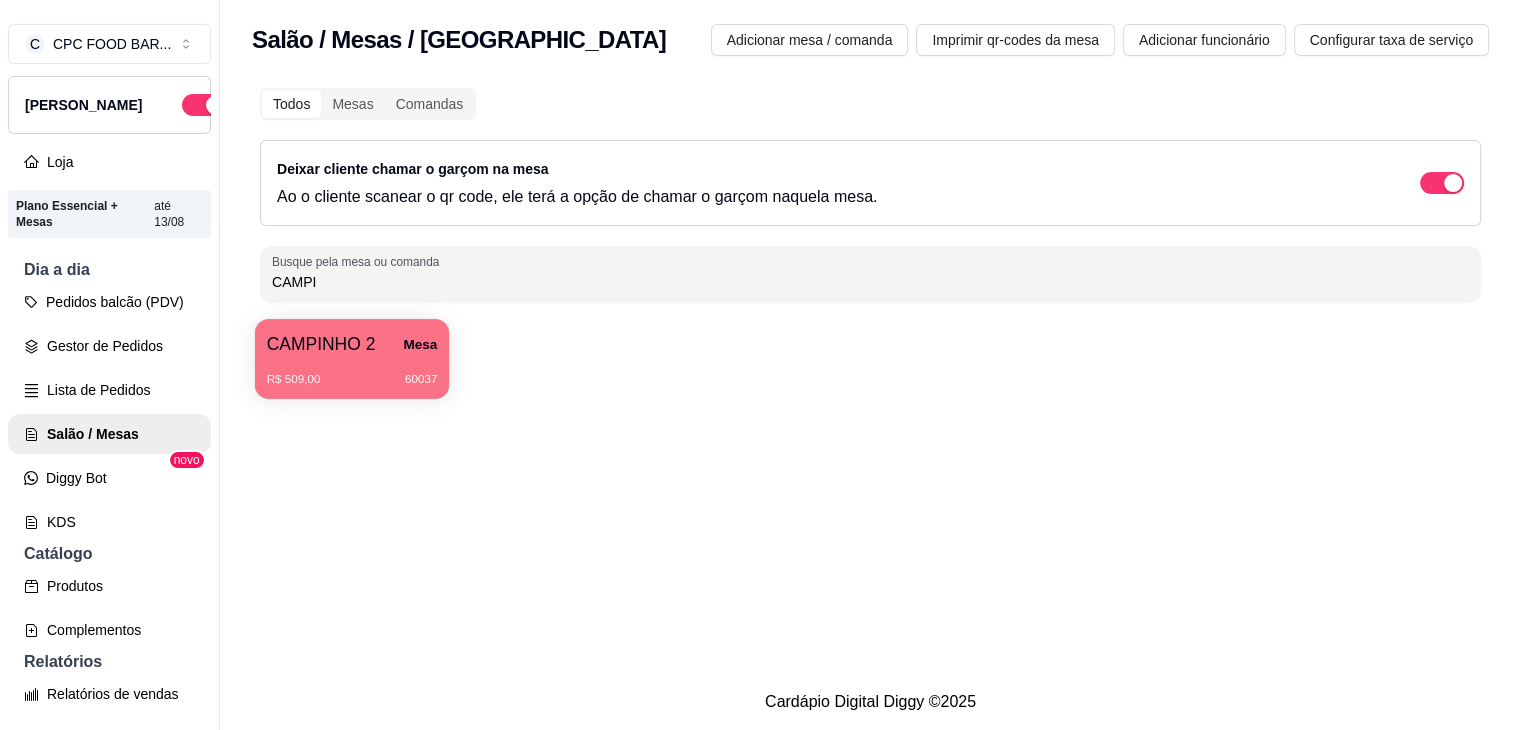 click on "CAMPINHO 2" at bounding box center (321, 344) 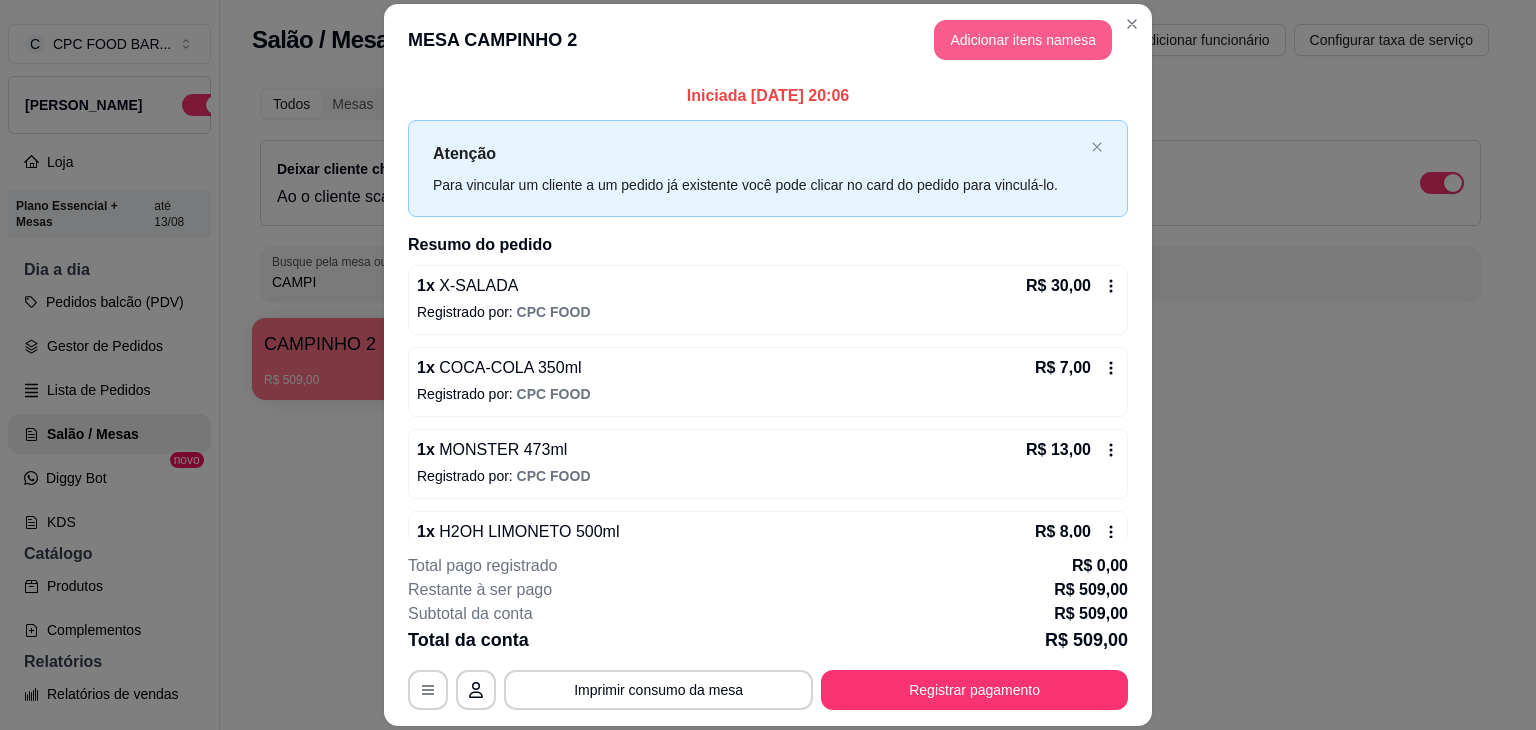 click on "Adicionar itens na  mesa" at bounding box center (1023, 40) 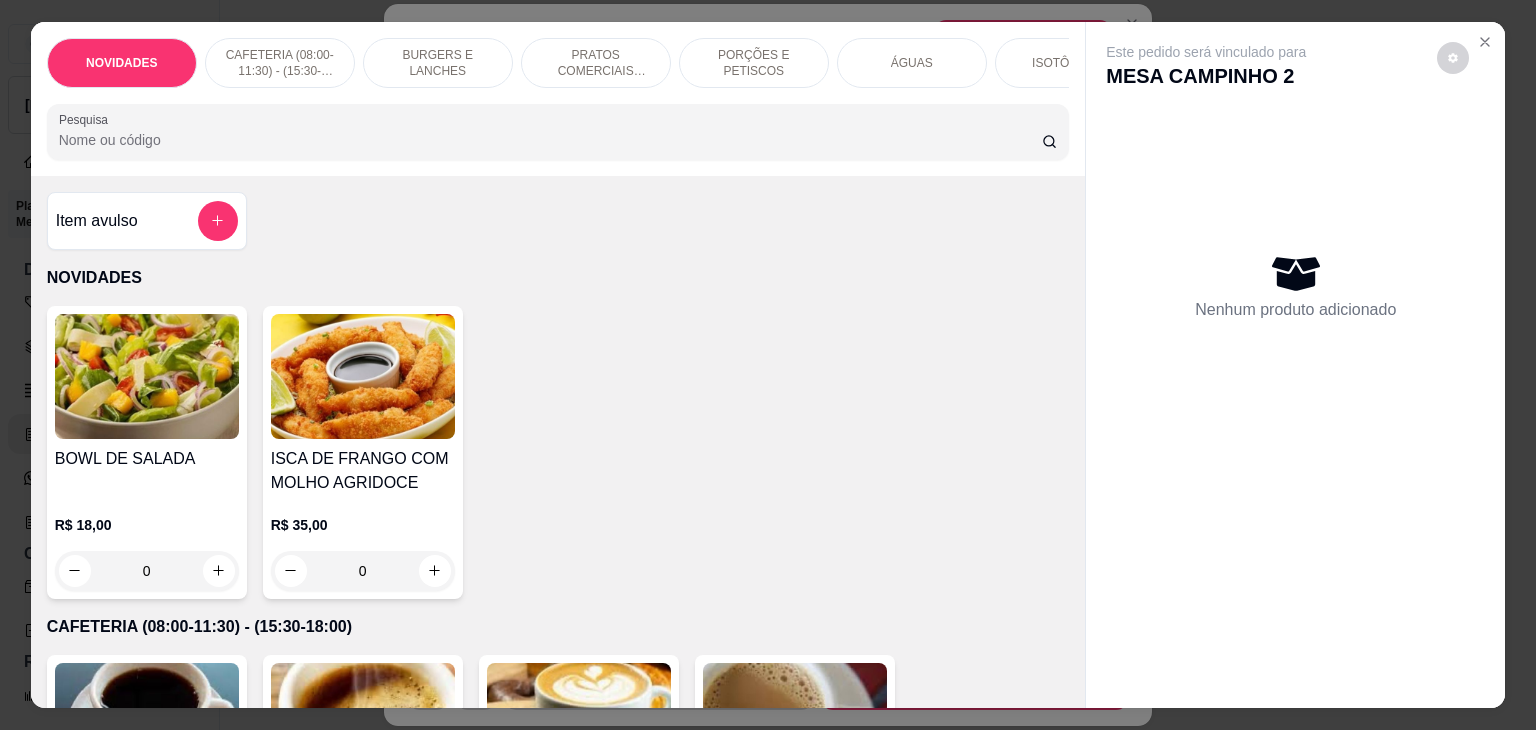 click on "NOVIDADES  CAFETERIA (08:00-11:30) - (15:30-18:00) BURGERS E LANCHES  PRATOS COMERCIAIS (11:30-15:30) PORÇÕES E PETISCOS  ÁGUAS  ISOTÔNICOS ENERGÉTICOS  REFRIGERANTES  SUCOS  CERVEJAS  DRINKS  DOSES  VINHOS  AÇAÍ NO COPO GULOSEIMAS SORVETES SOBREMESA Pesquisa" at bounding box center [558, 99] 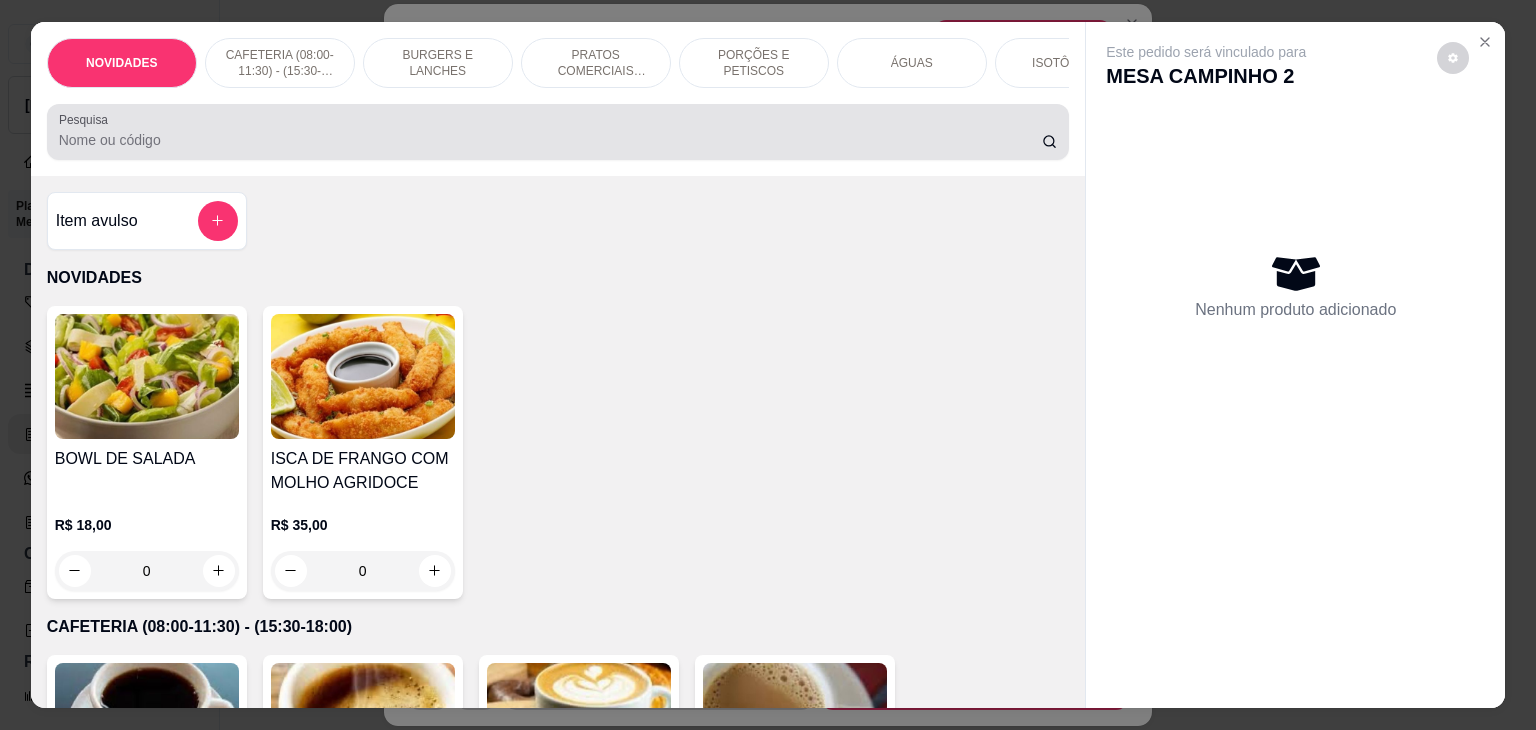 click at bounding box center (558, 132) 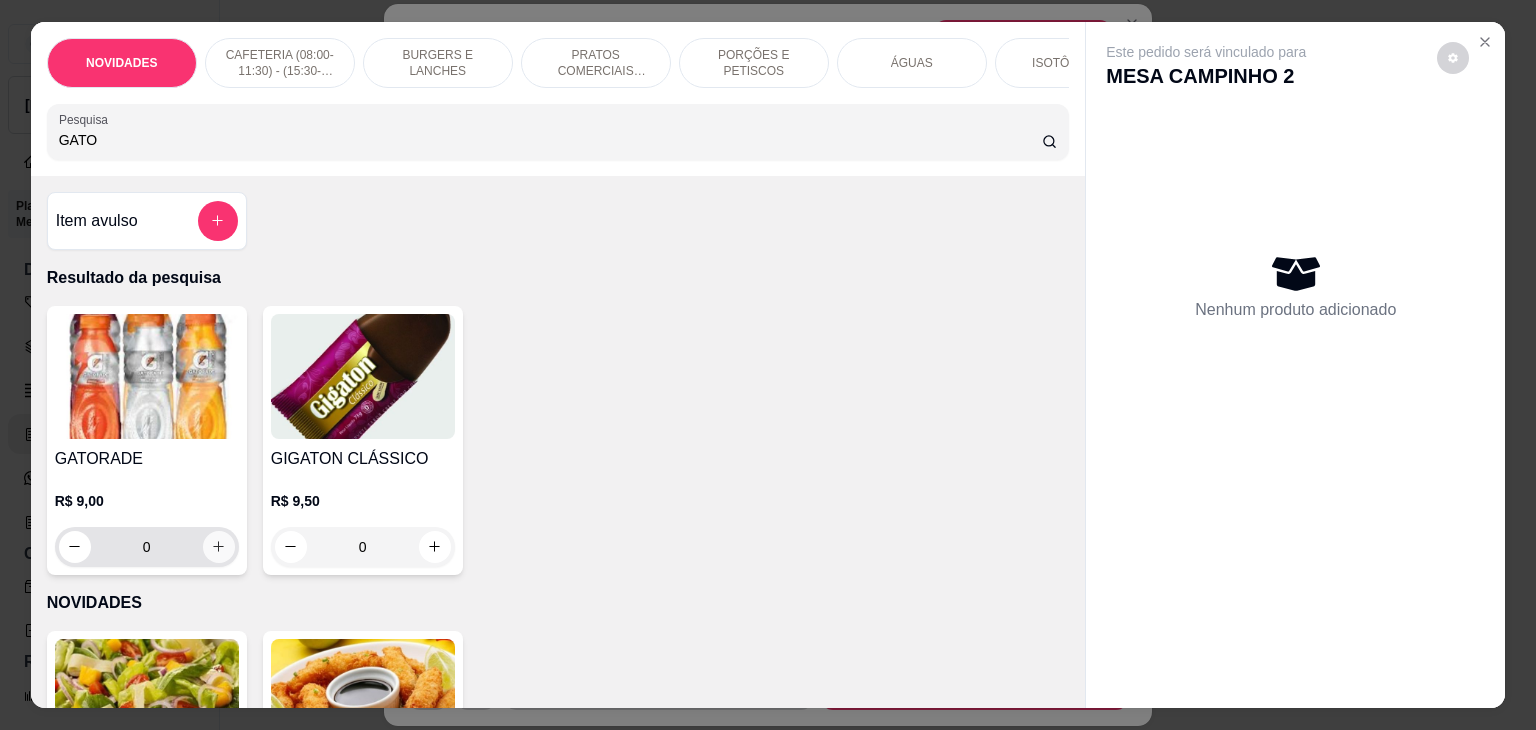 type on "GATO" 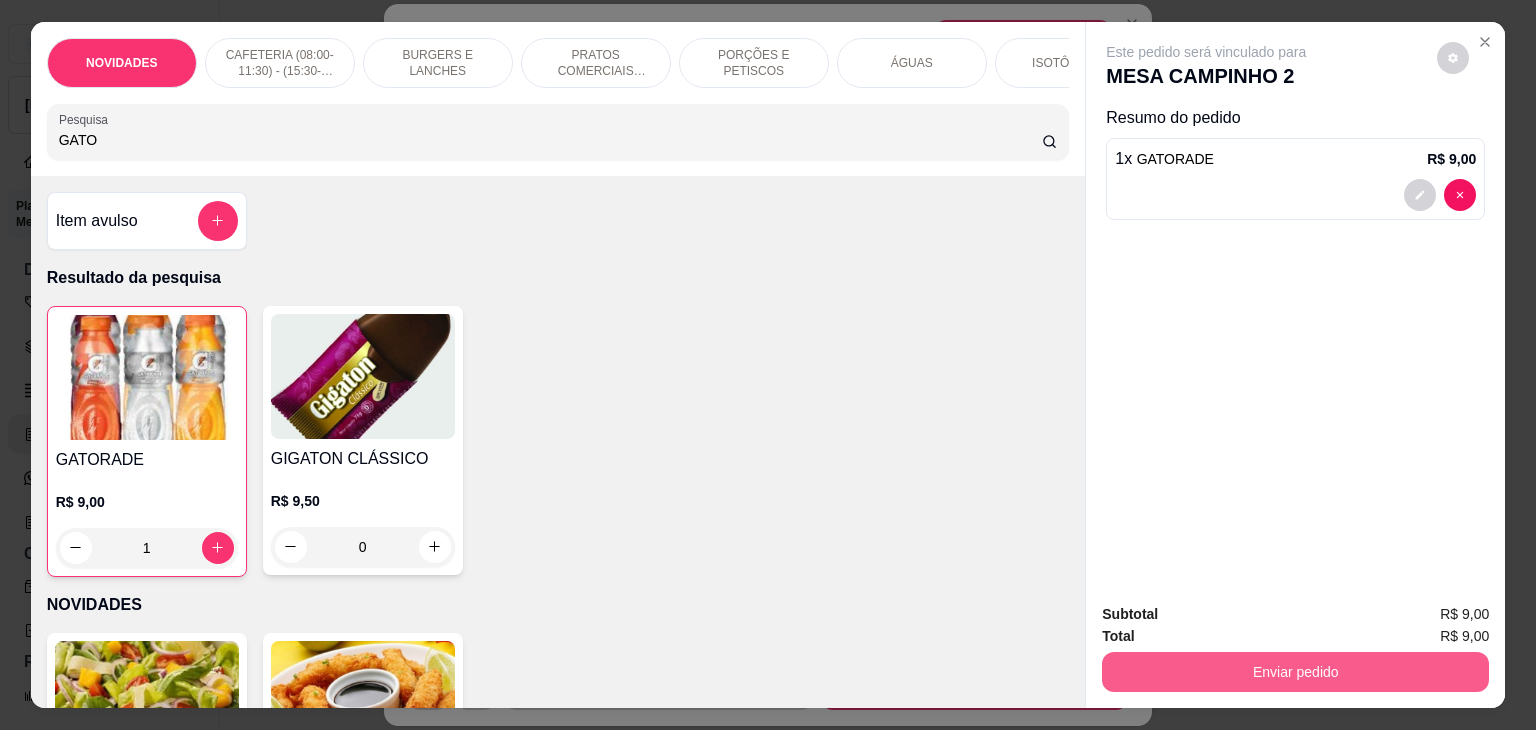 click on "Enviar pedido" at bounding box center (1295, 672) 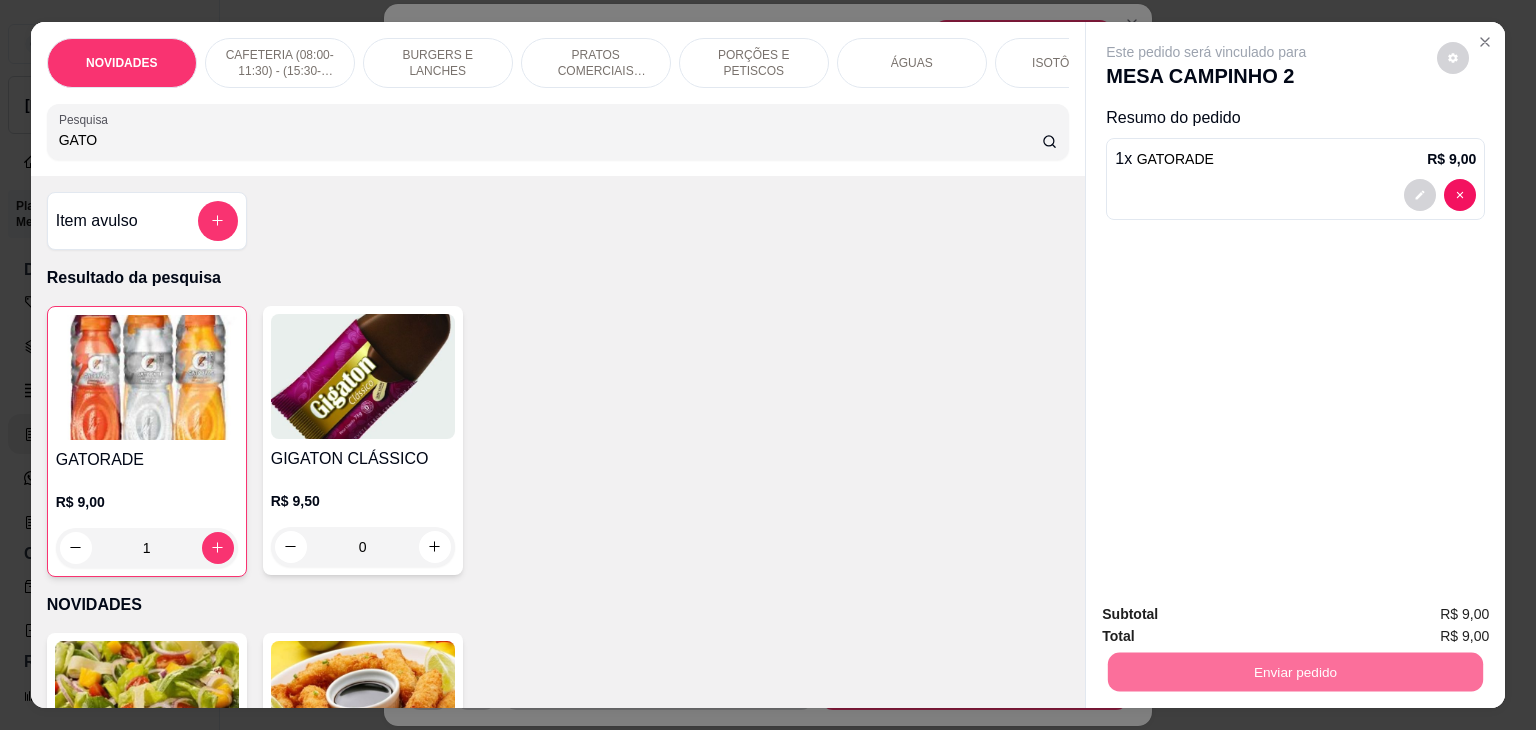 click on "Não registrar e enviar pedido" at bounding box center [1229, 615] 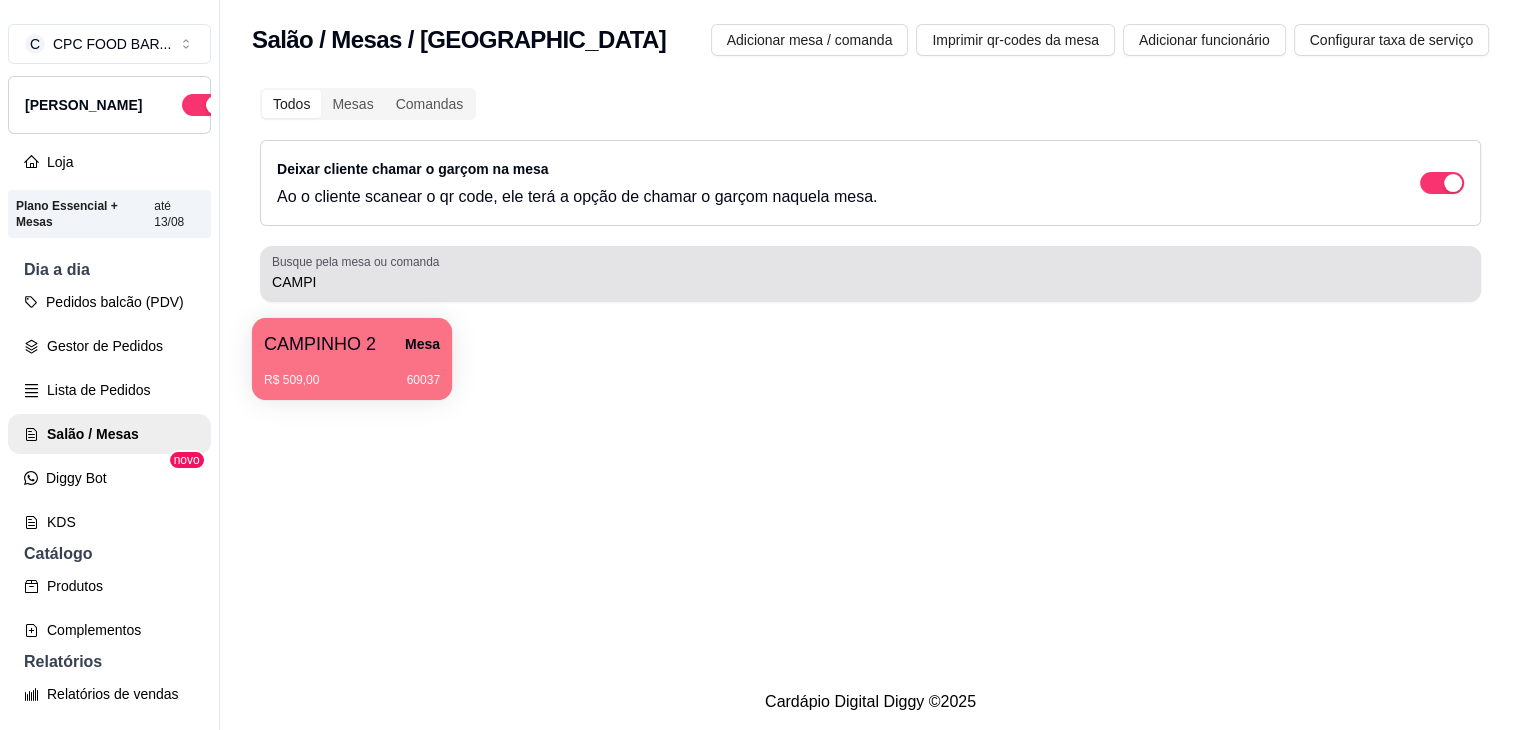 click on "CAMPI" at bounding box center (870, 282) 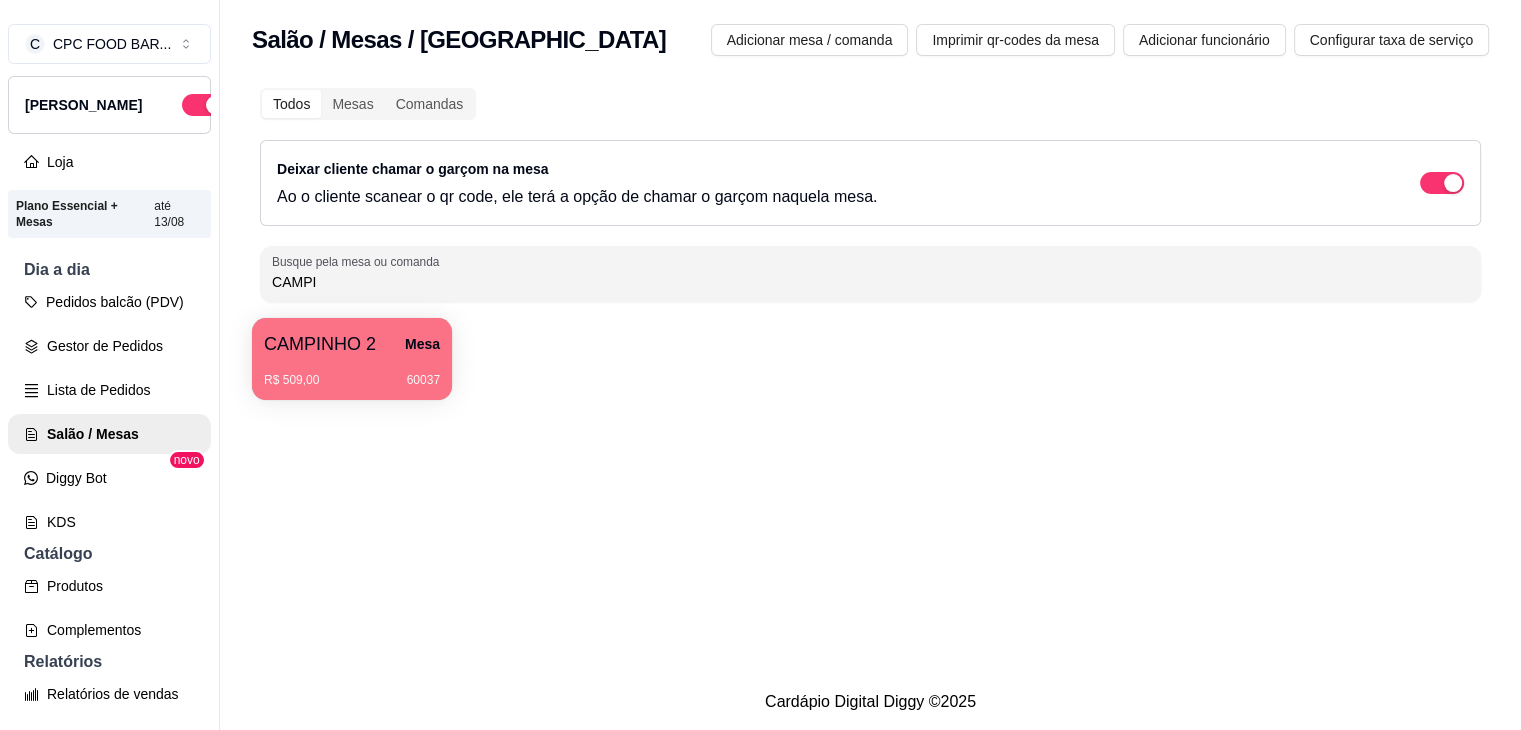 click on "CAMPI" at bounding box center (870, 282) 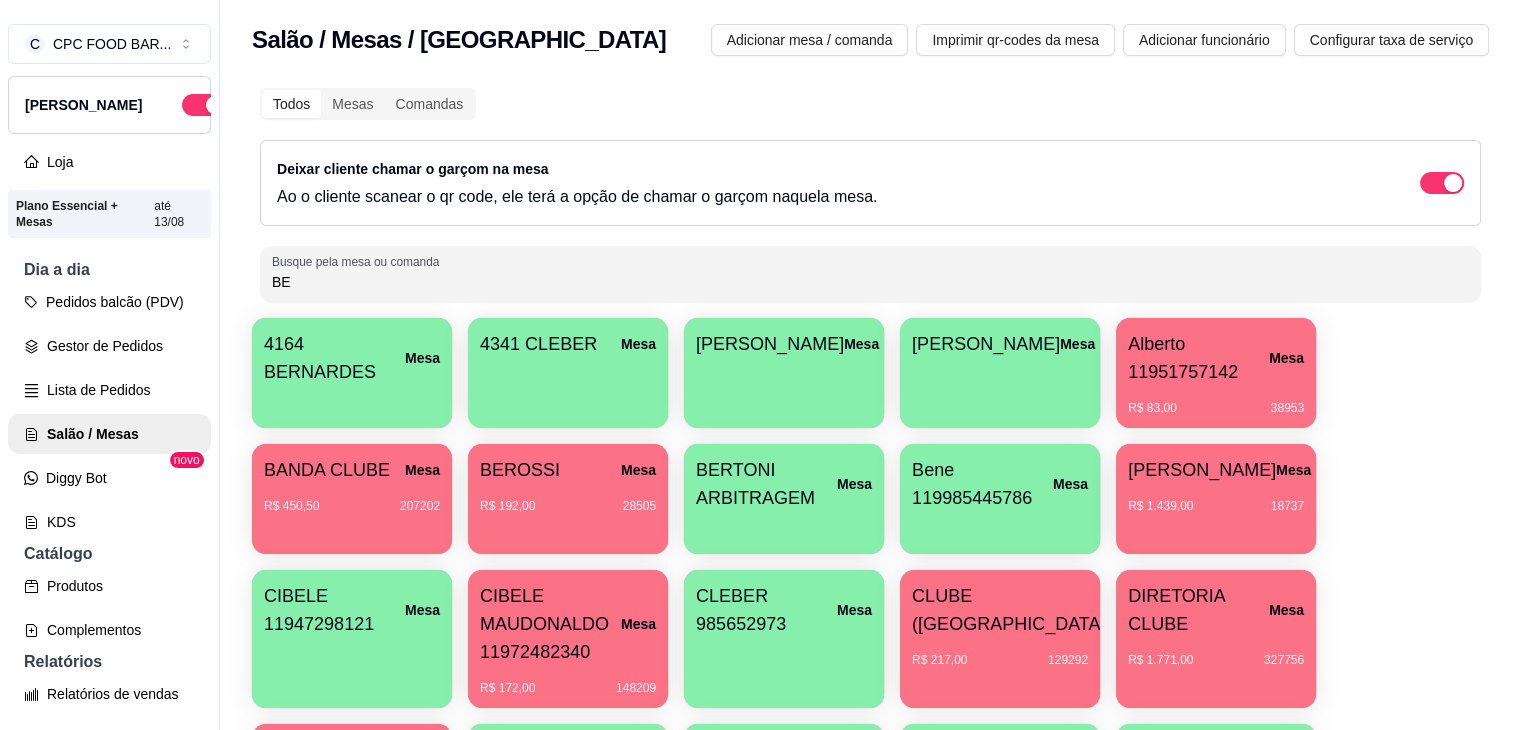 type on "BE" 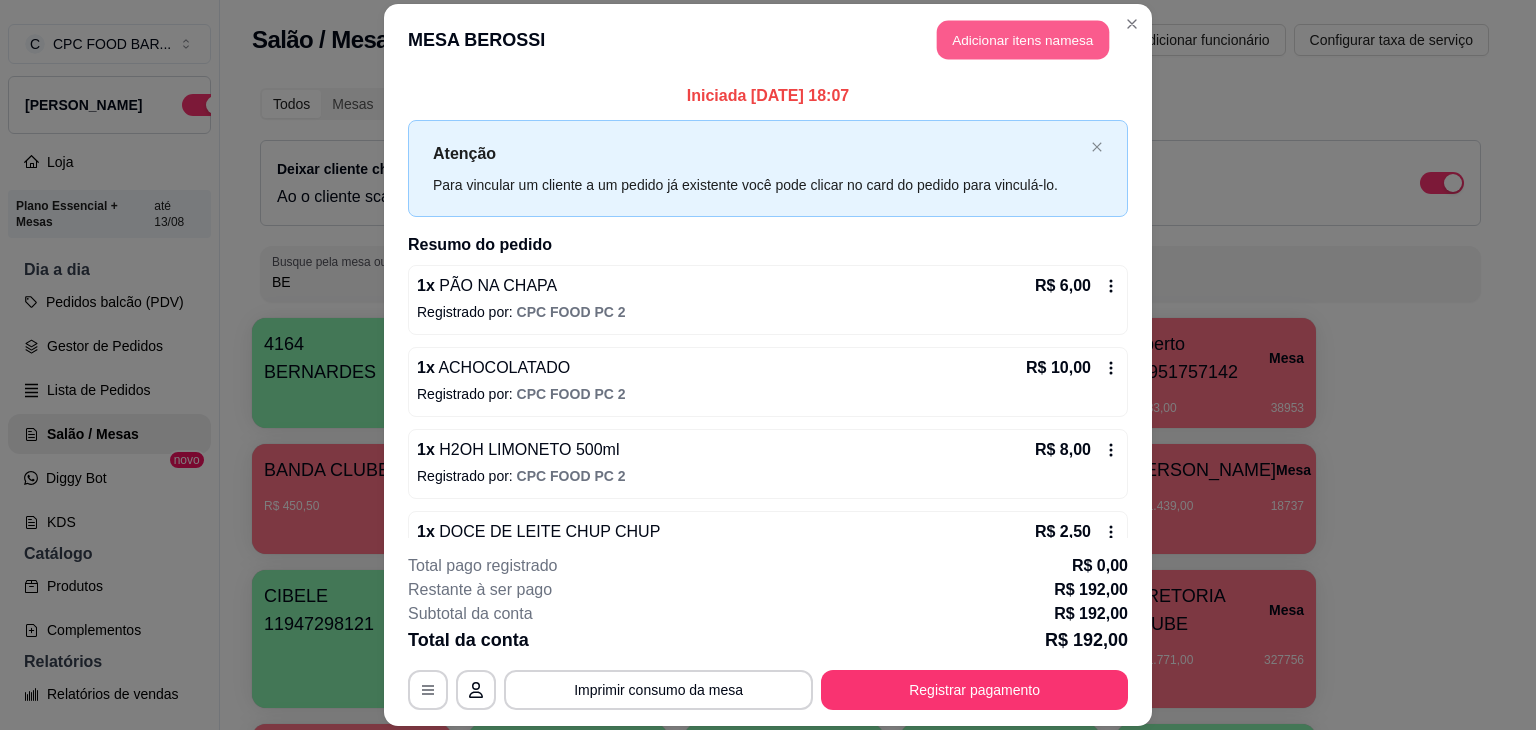 click on "Adicionar itens na  mesa" at bounding box center [1023, 39] 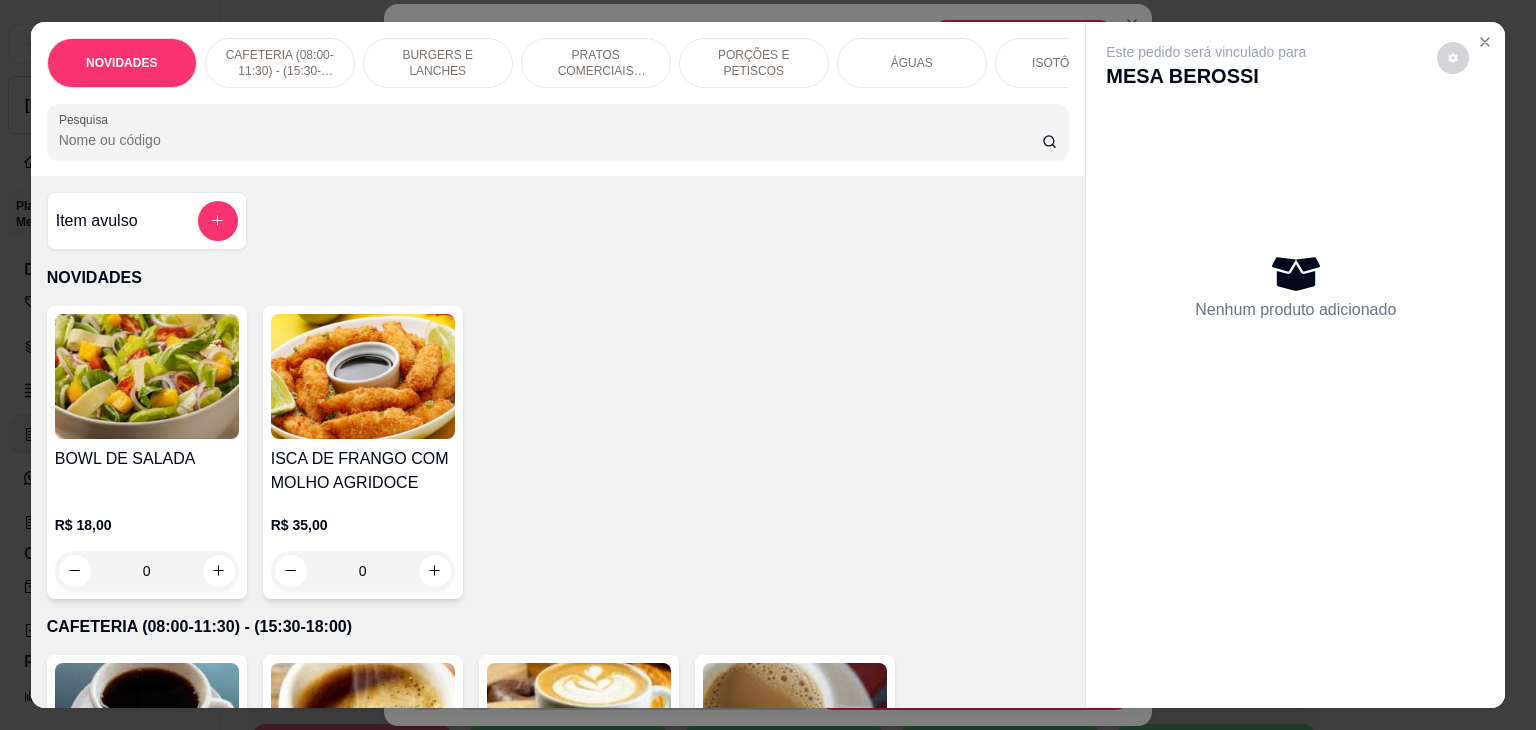 click on "Pesquisa" at bounding box center (550, 140) 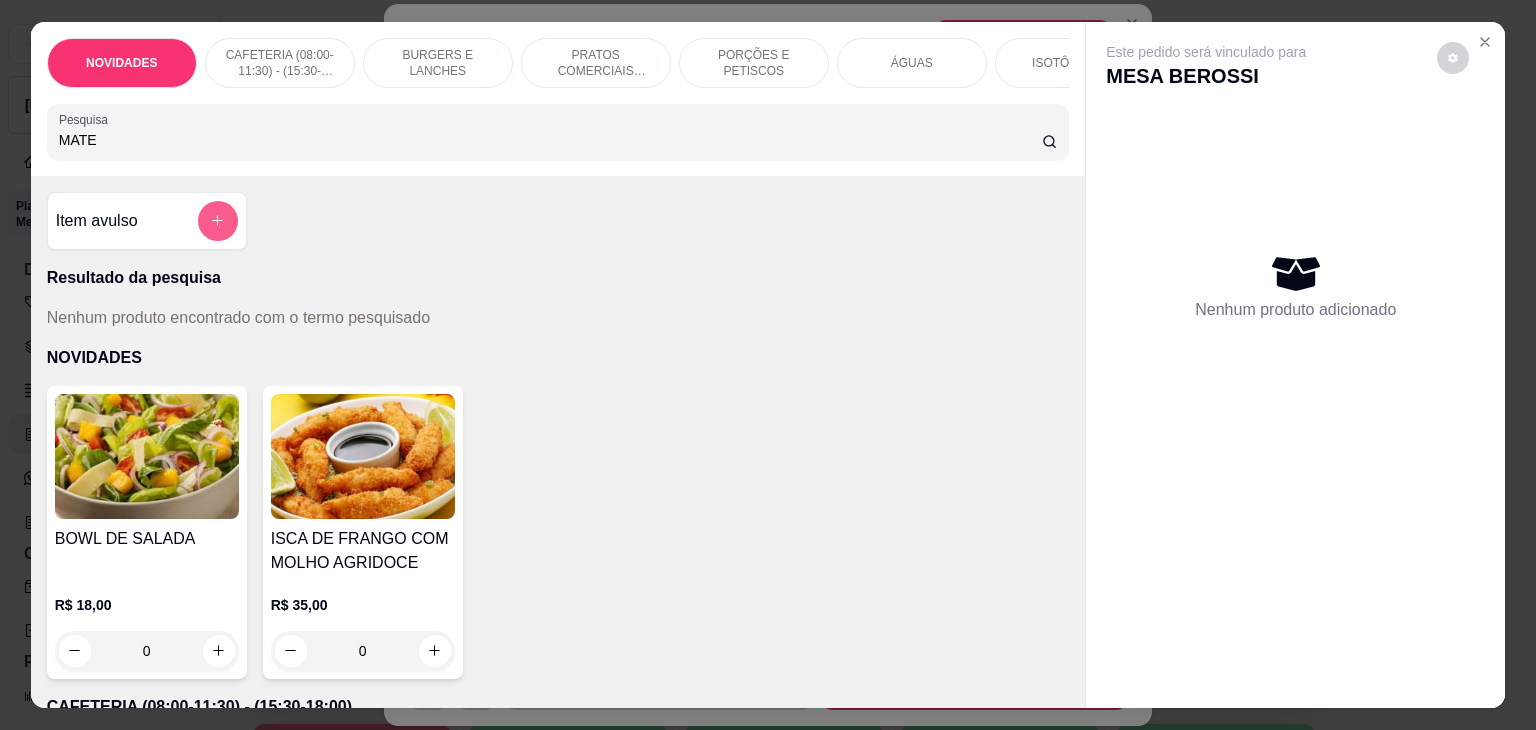 type on "MATE" 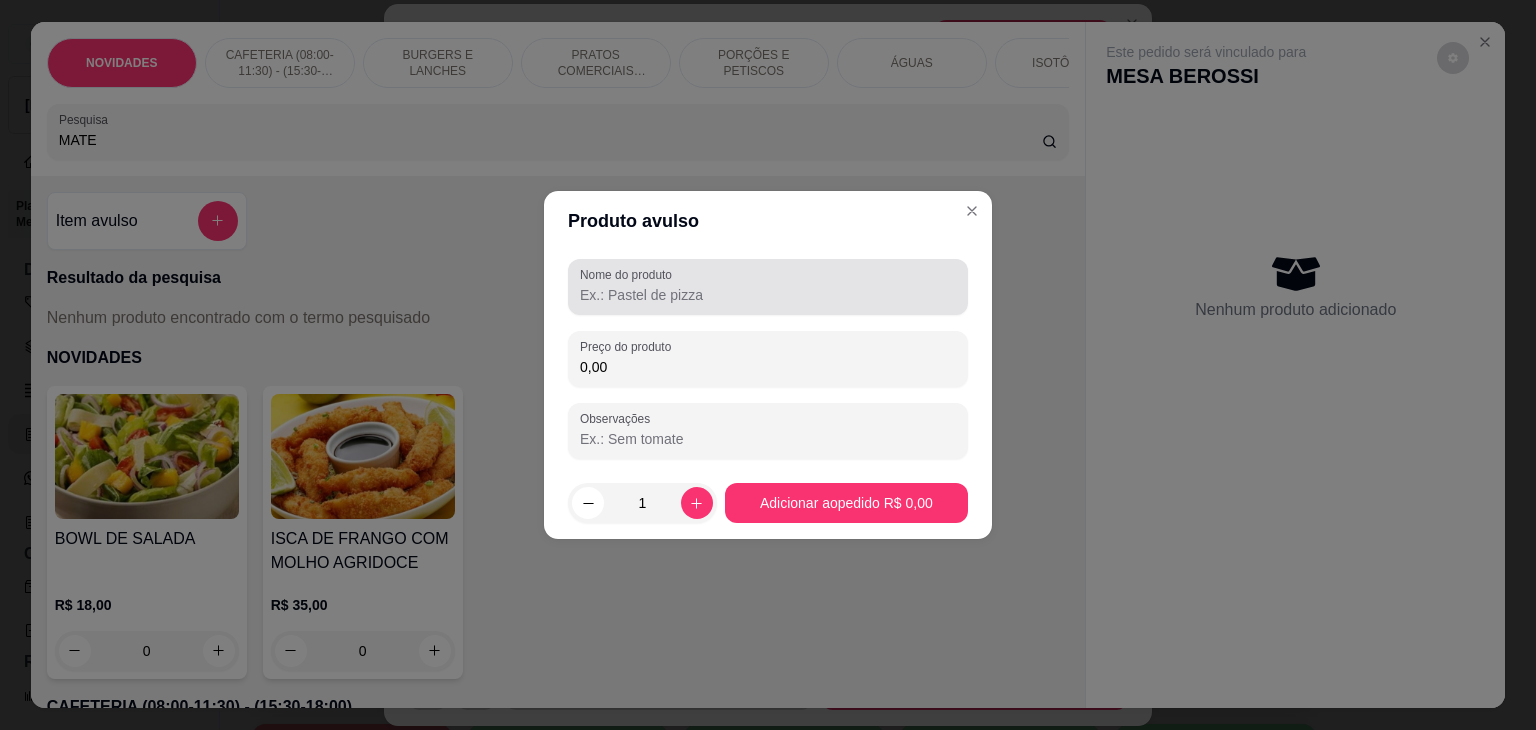 click on "Nome do produto" at bounding box center [629, 274] 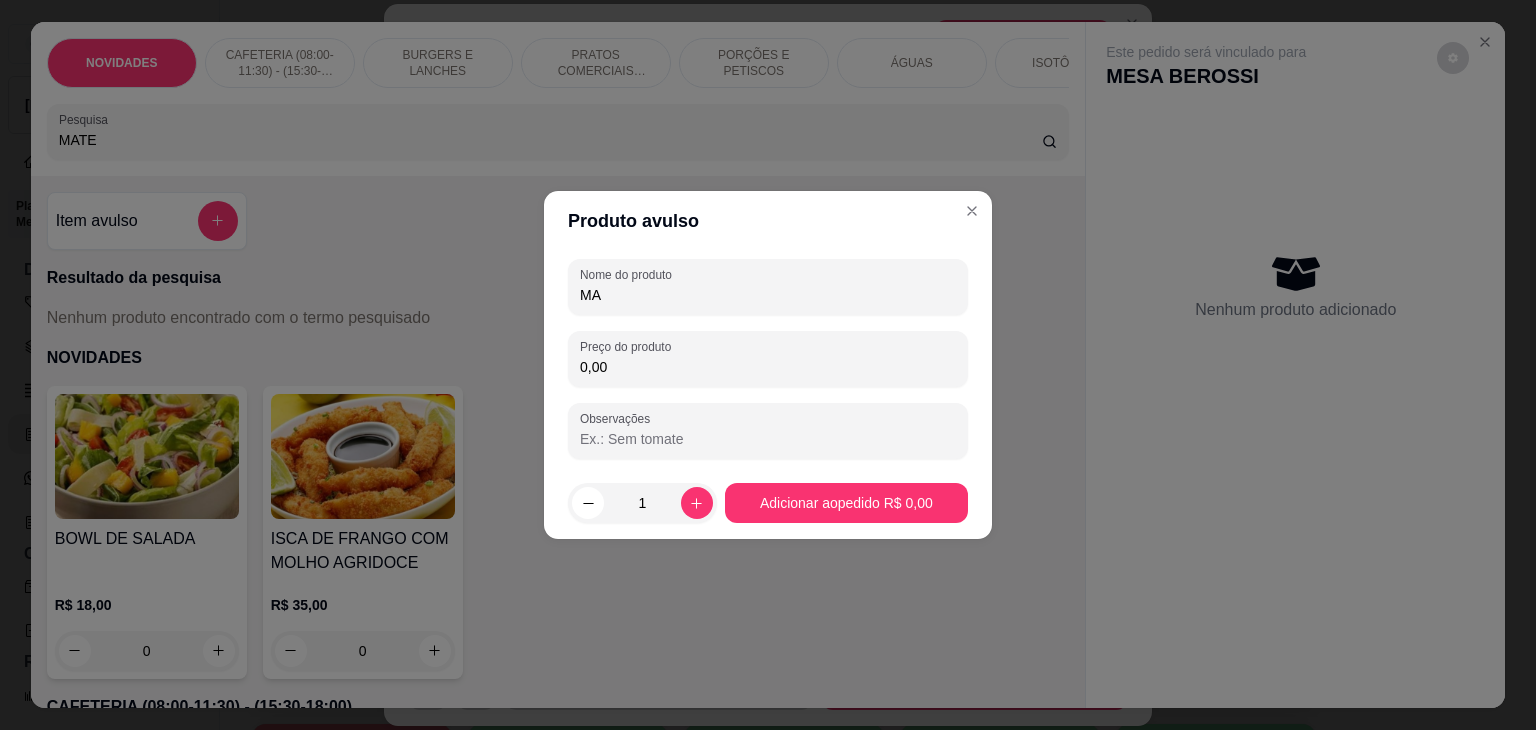 type on "M" 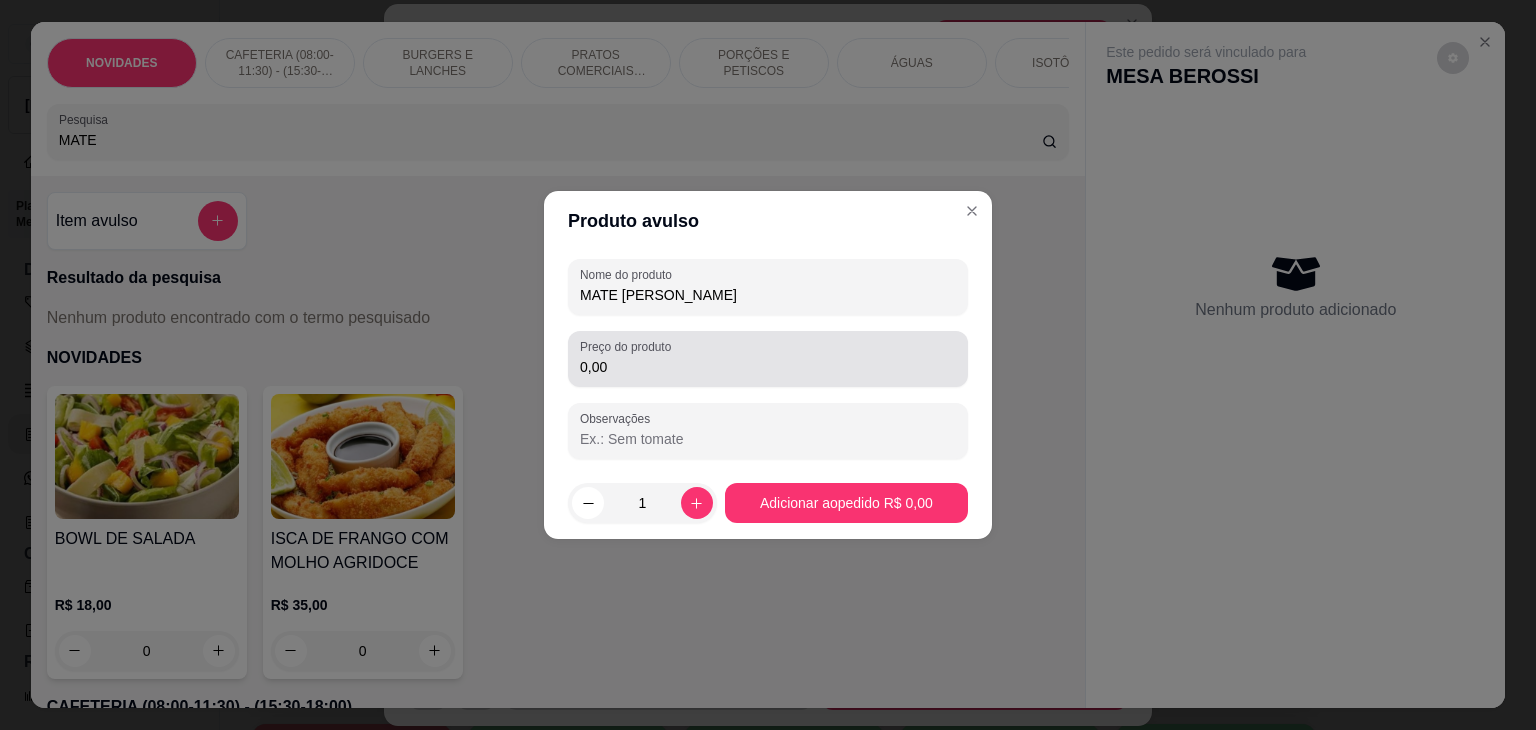 type on "MATE [PERSON_NAME]" 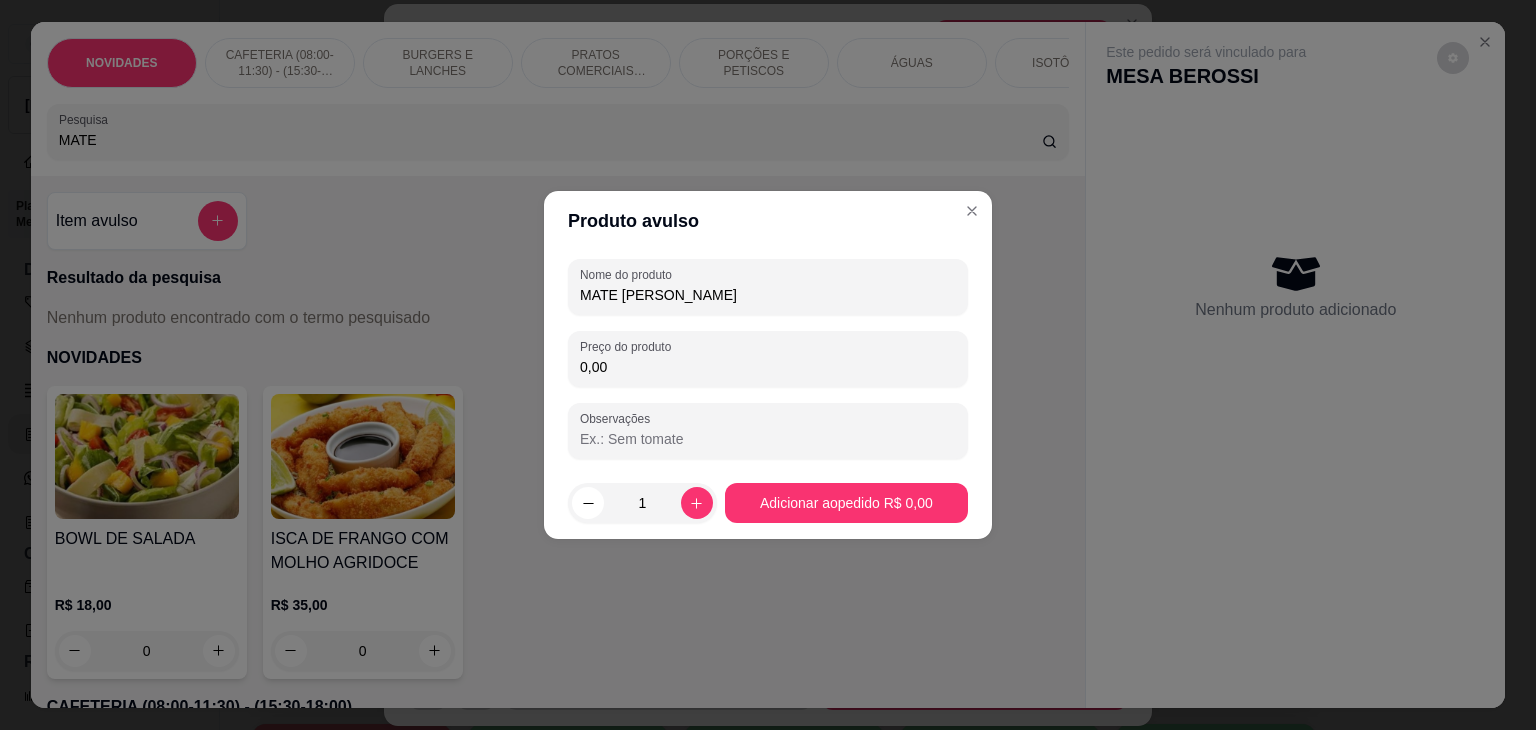 click on "0,00" at bounding box center [768, 367] 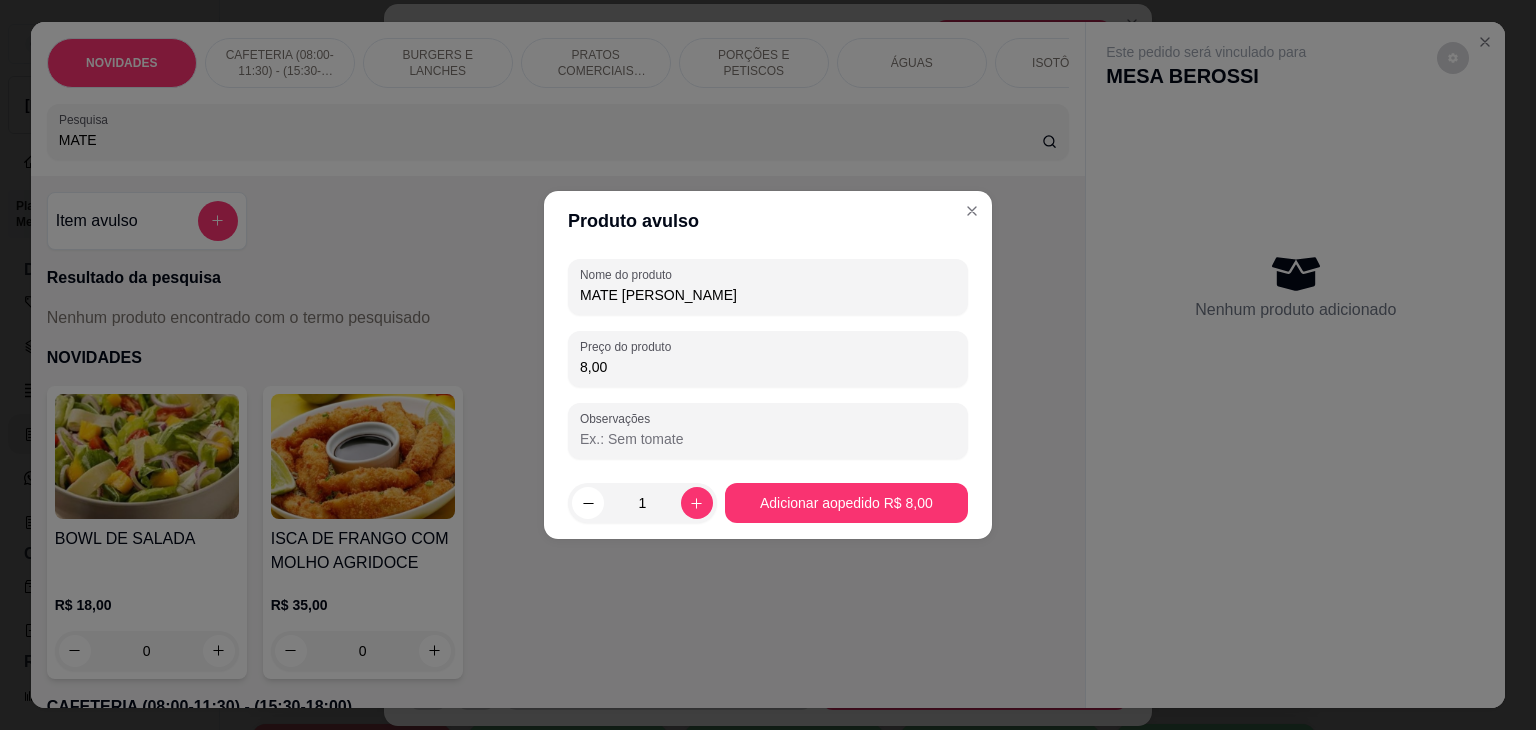 type on "8,00" 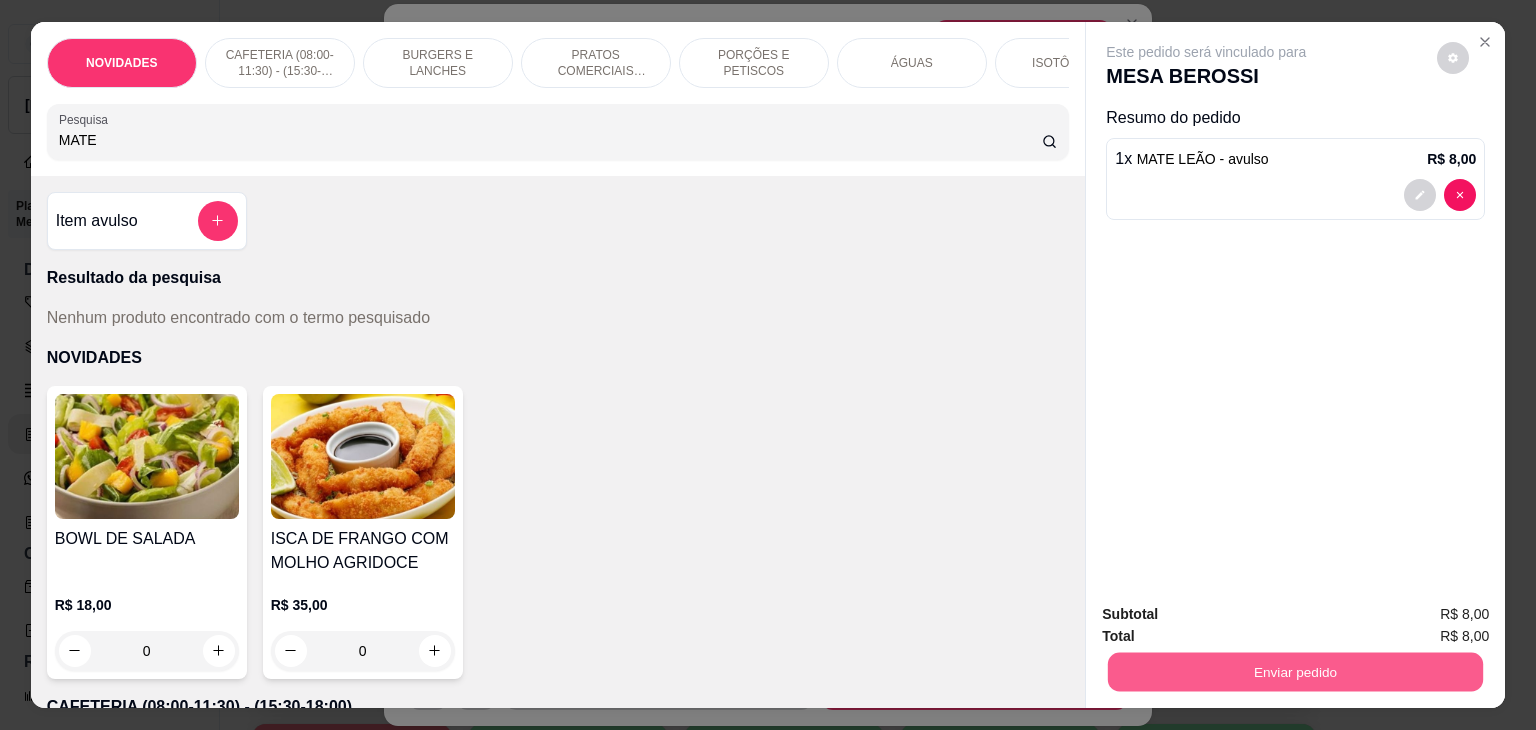click on "Enviar pedido" at bounding box center [1295, 672] 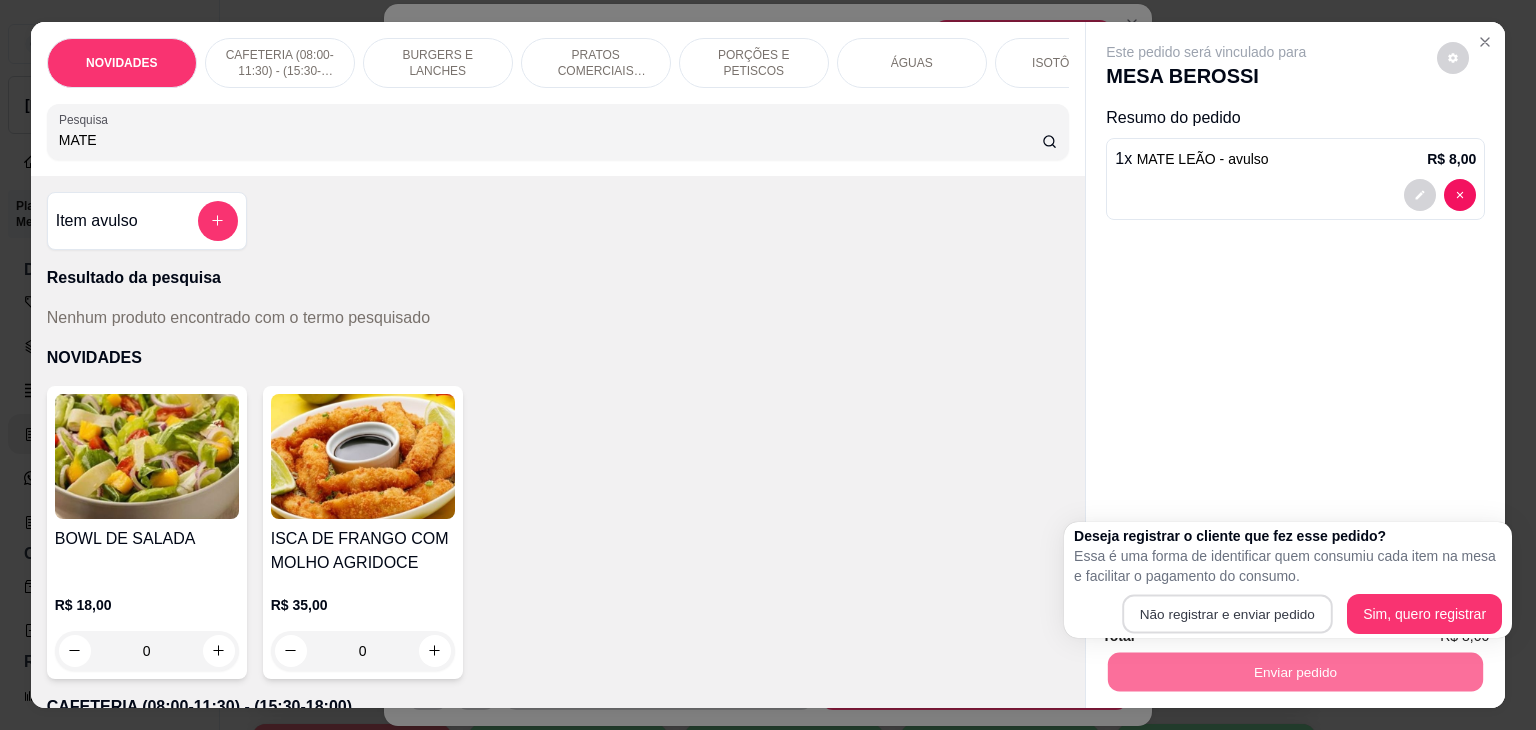 click on "Não registrar e enviar pedido" at bounding box center [1227, 614] 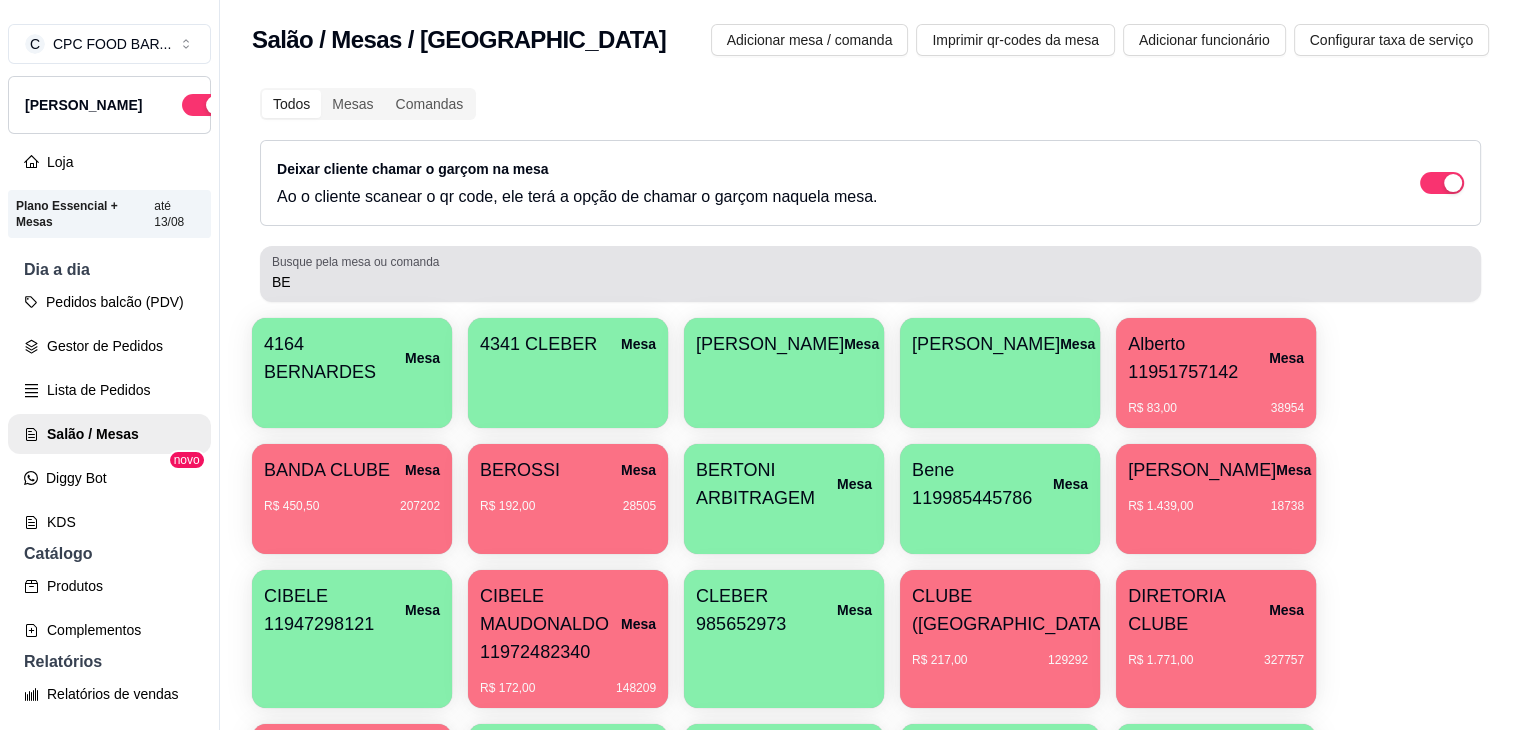 click on "Busque pela mesa ou comanda" at bounding box center (359, 261) 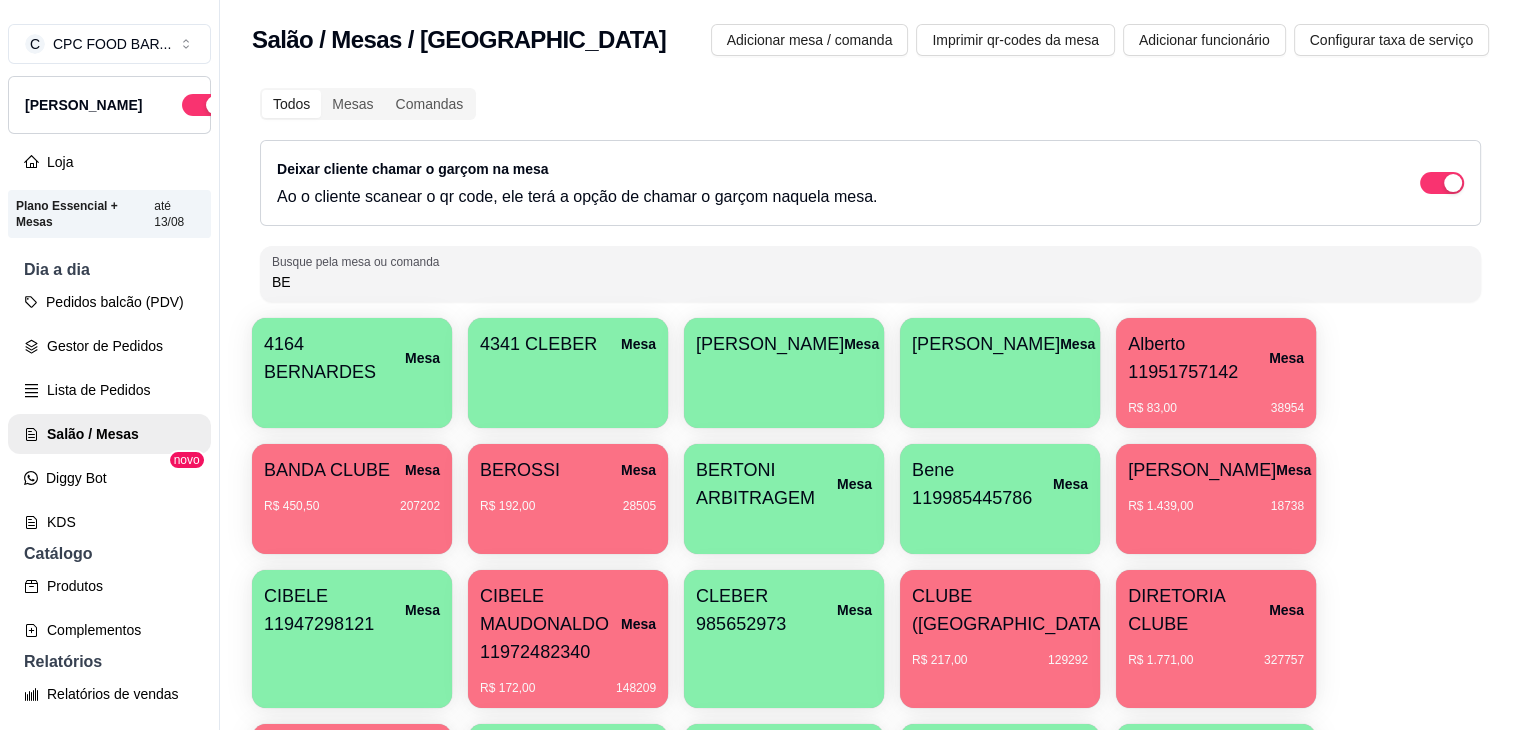 click on "BE" at bounding box center [870, 282] 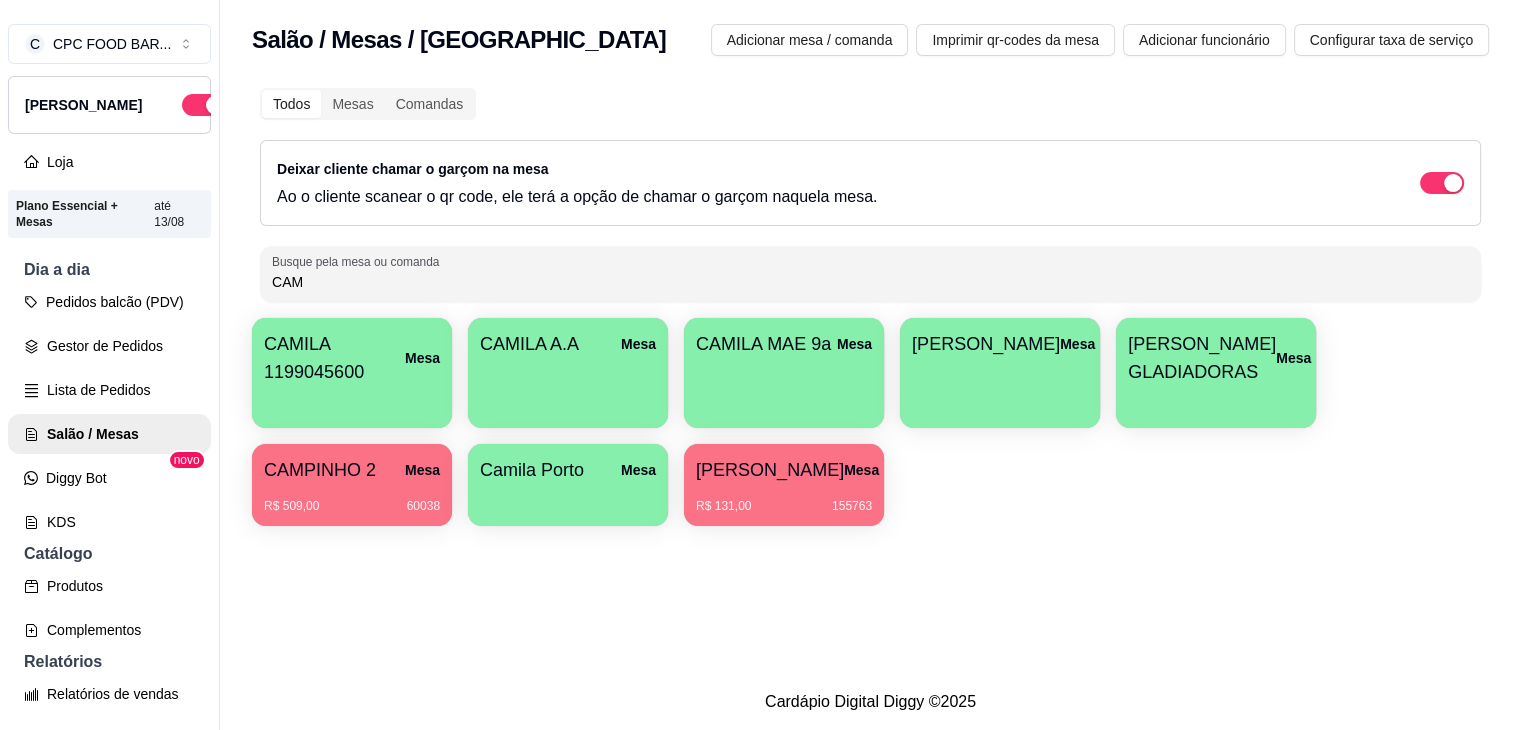 type on "CAM" 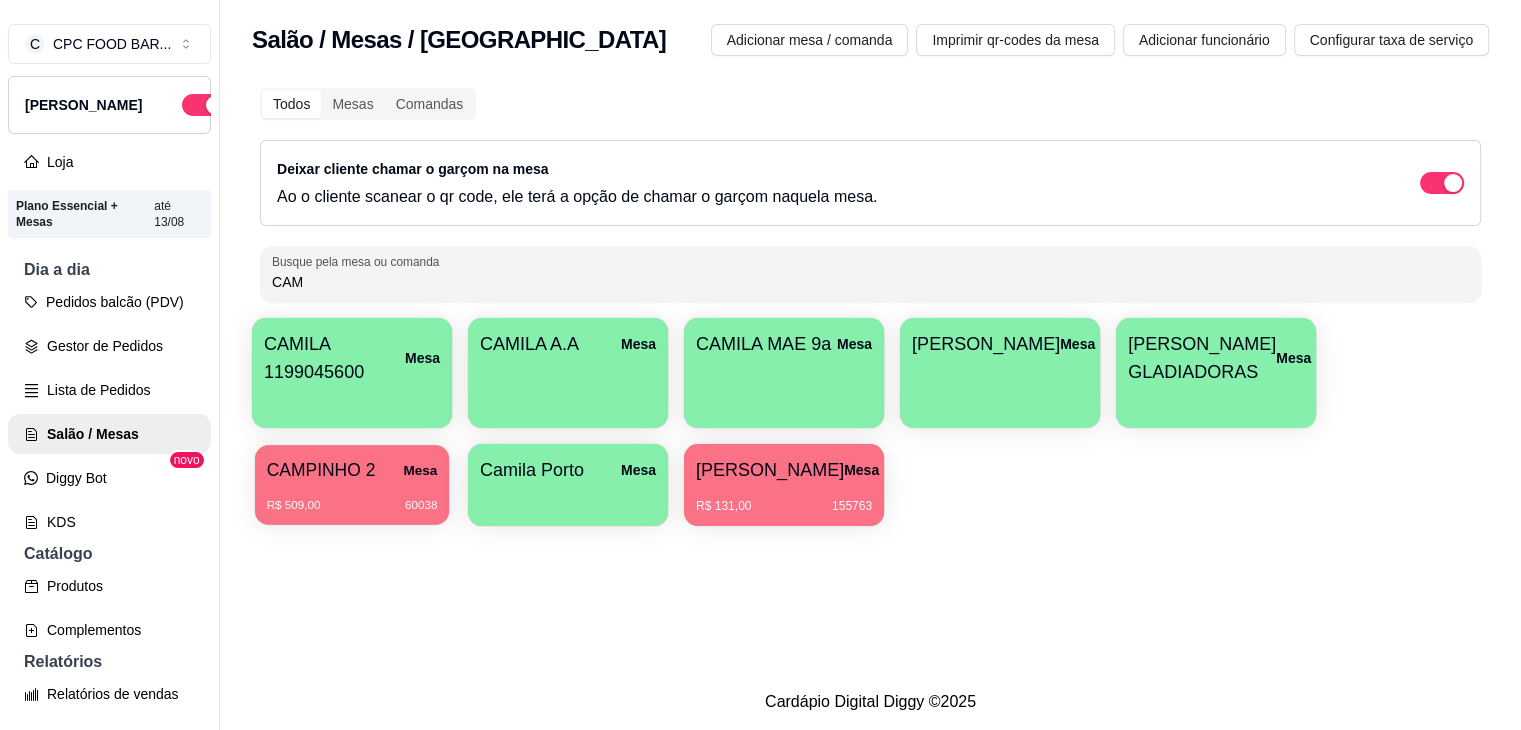 click on "CAMPINHO 2 Mesa R$ 509,00 60038" at bounding box center (352, 485) 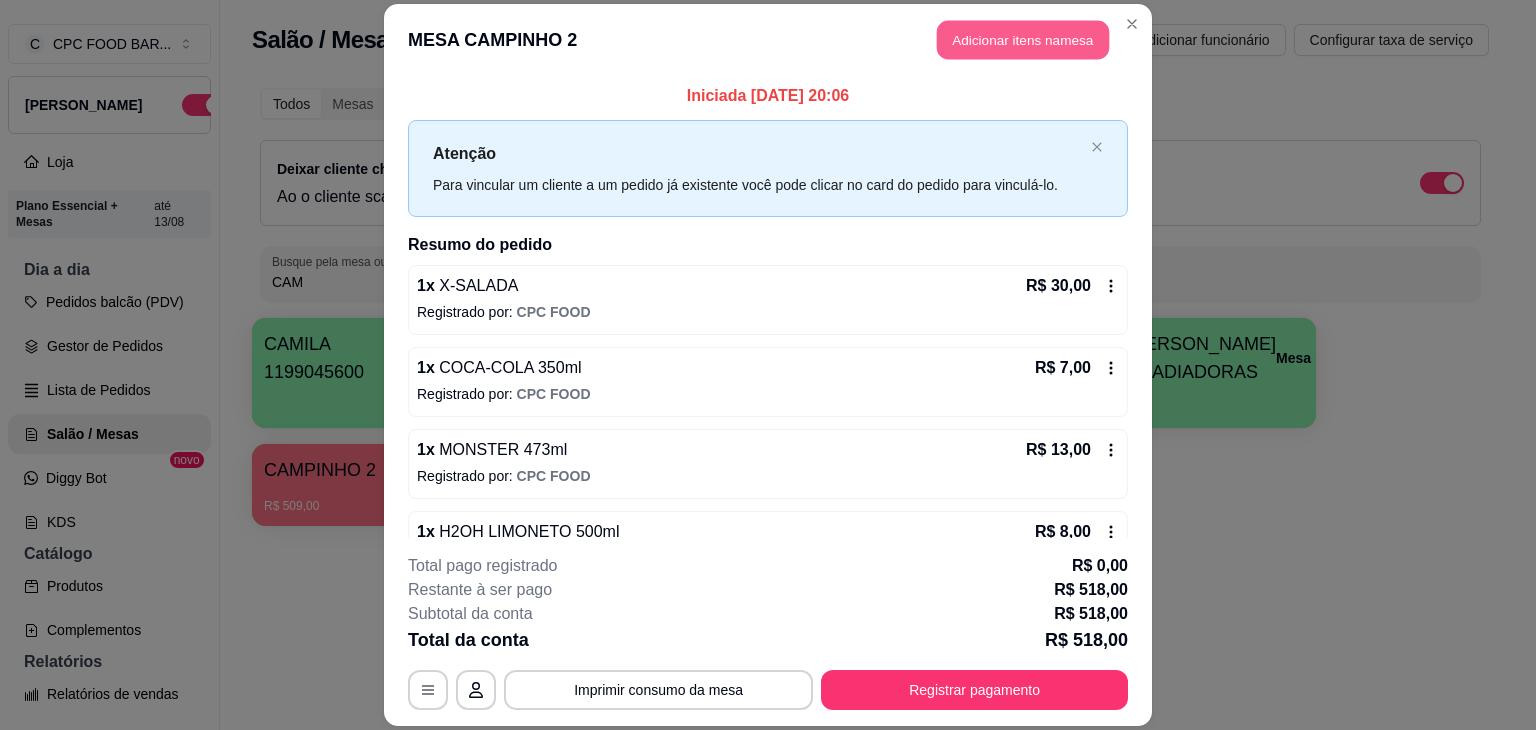 click on "Adicionar itens na  mesa" at bounding box center (1023, 39) 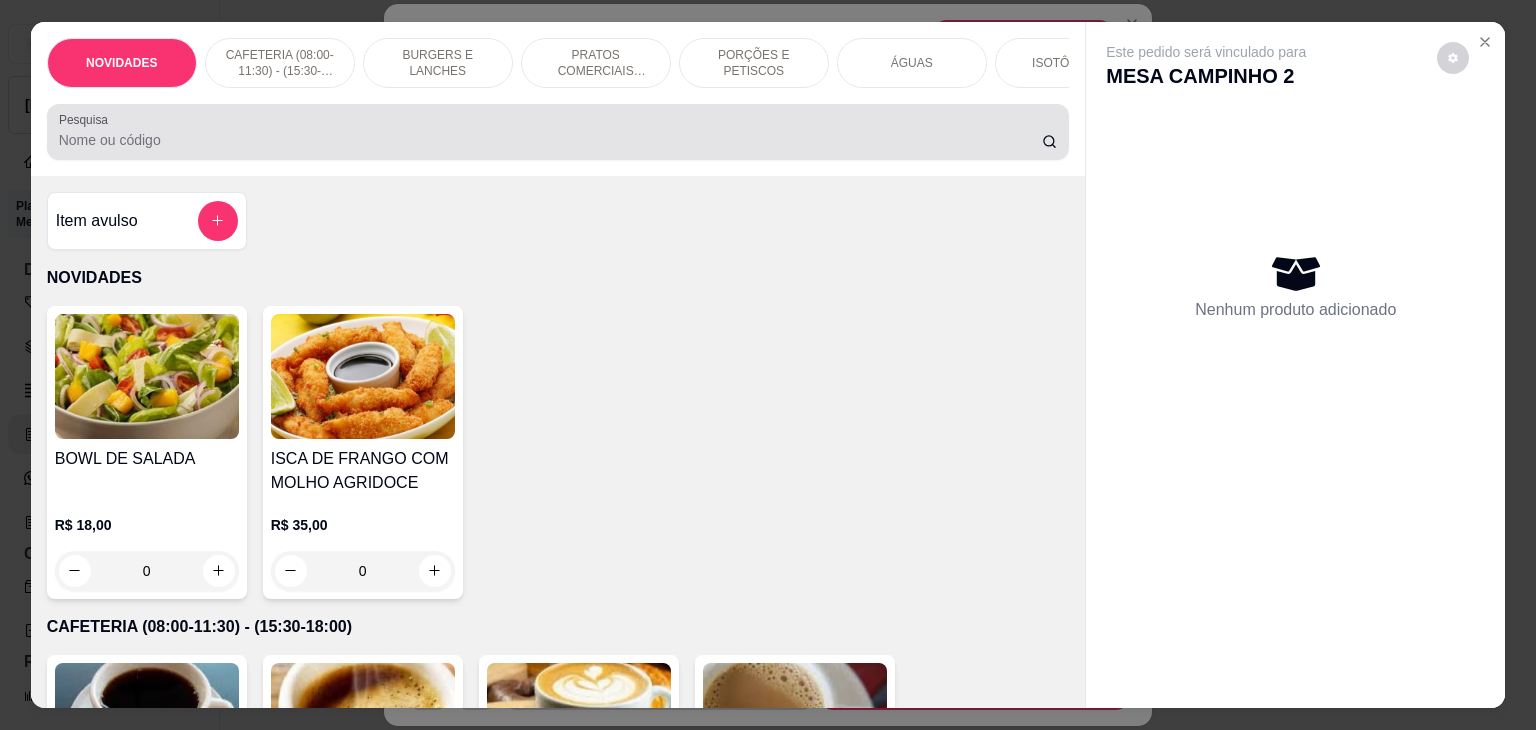 click on "Pesquisa" at bounding box center [558, 132] 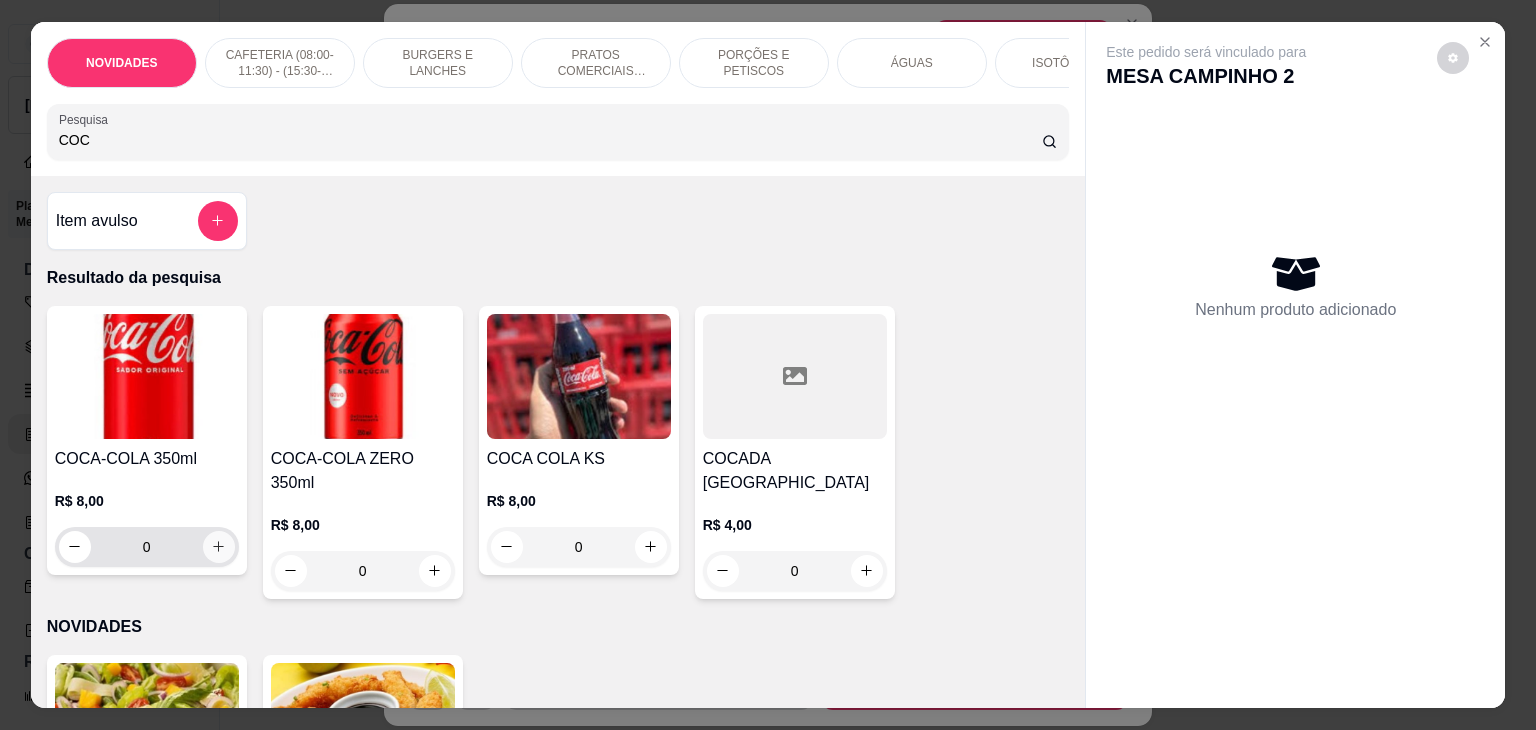 type on "COC" 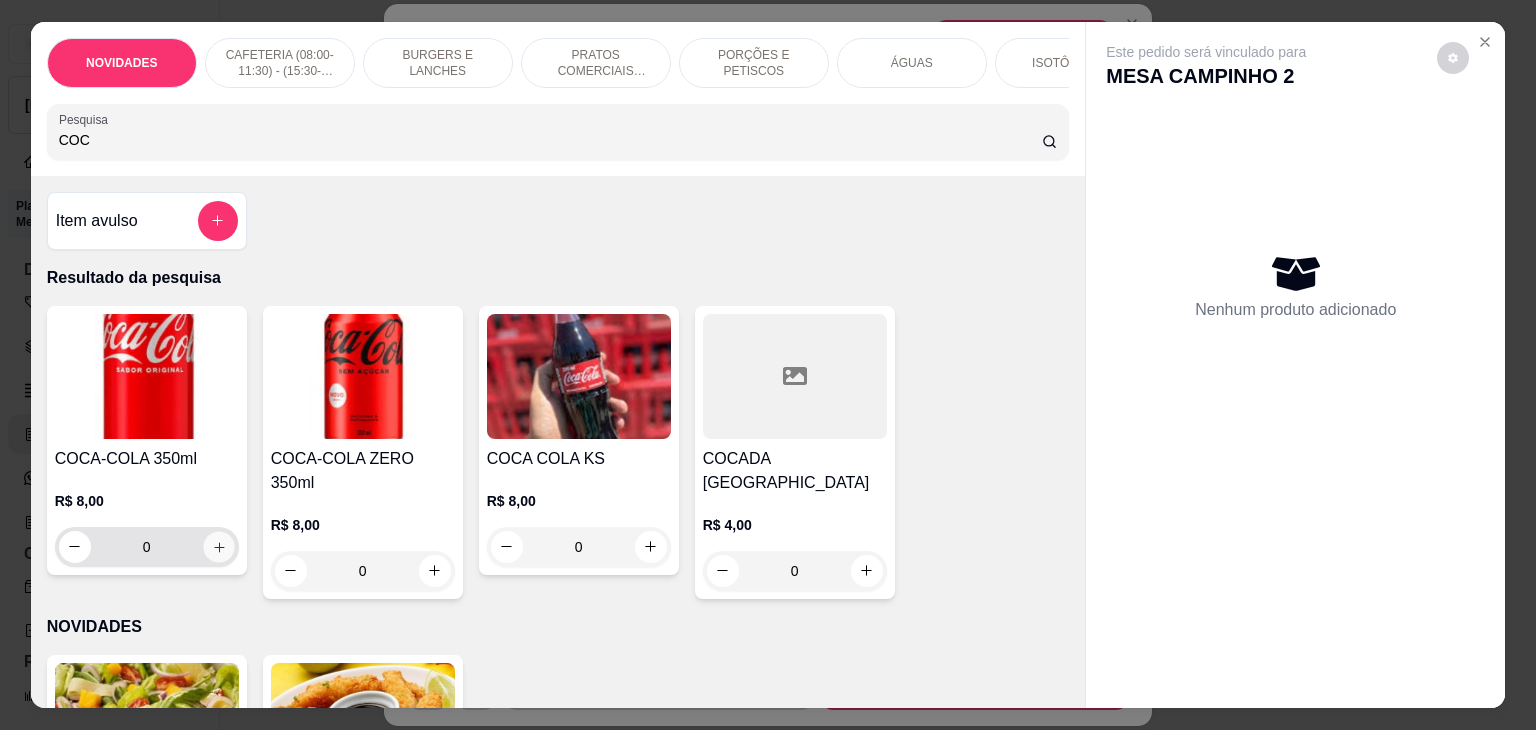 click 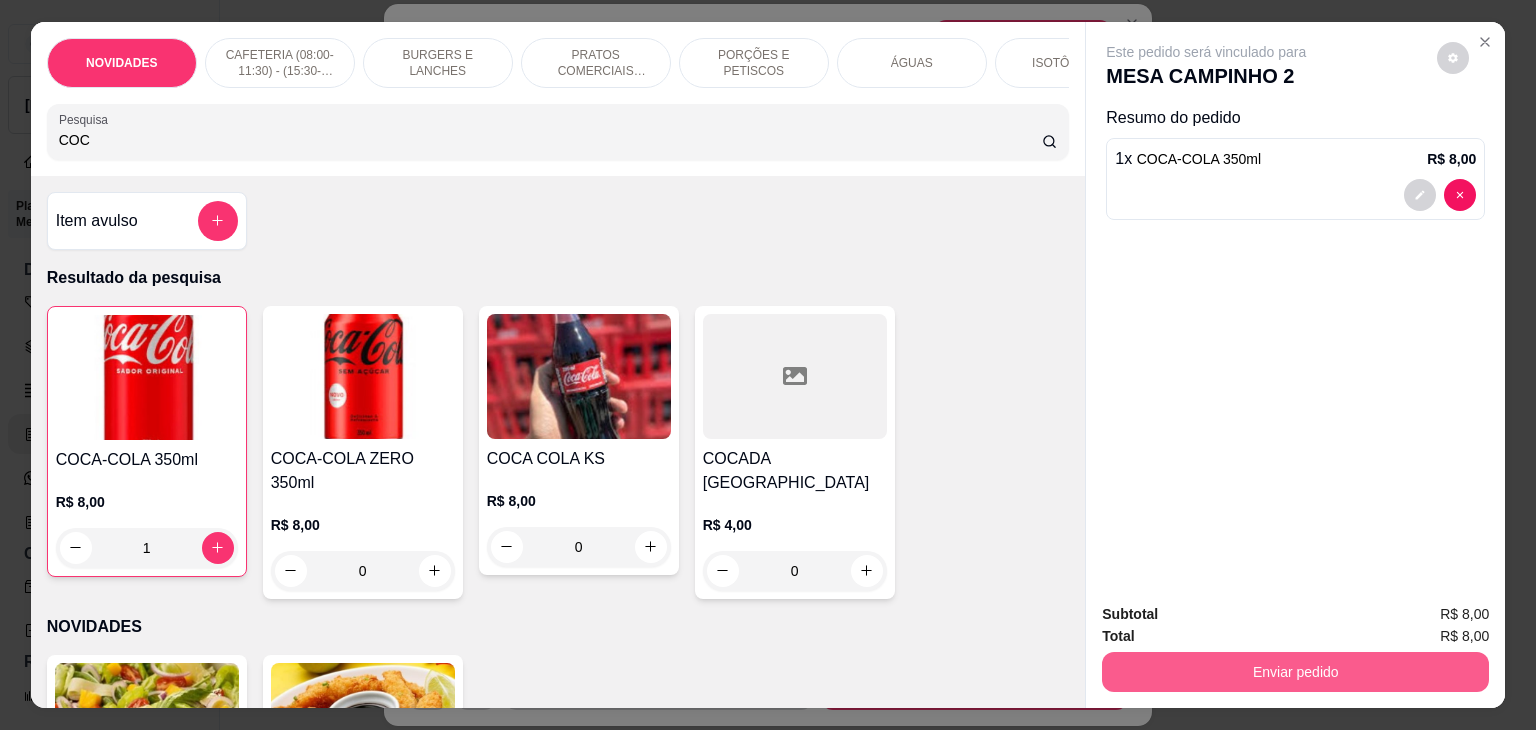 click on "Enviar pedido" at bounding box center [1295, 672] 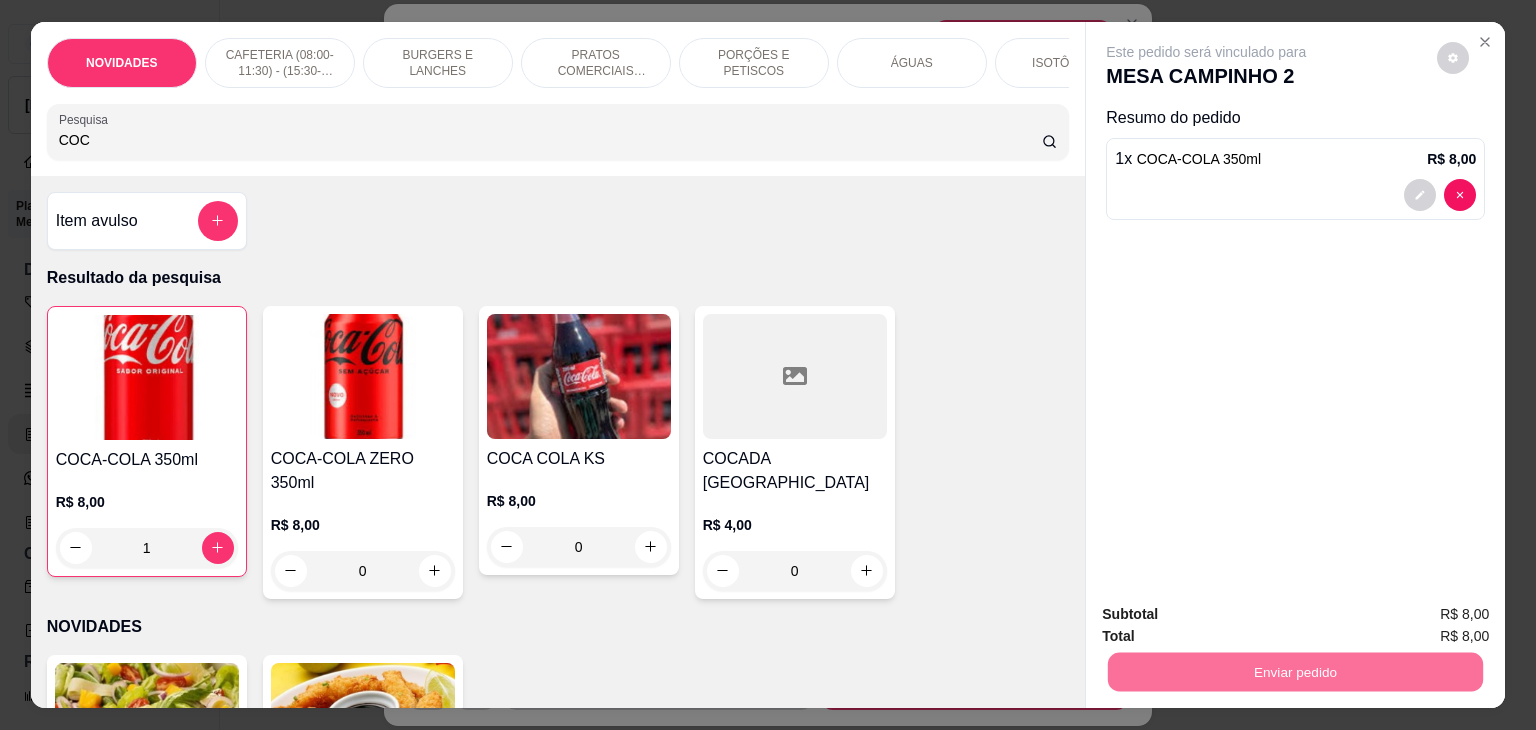 click on "Não registrar e enviar pedido" at bounding box center [1229, 614] 